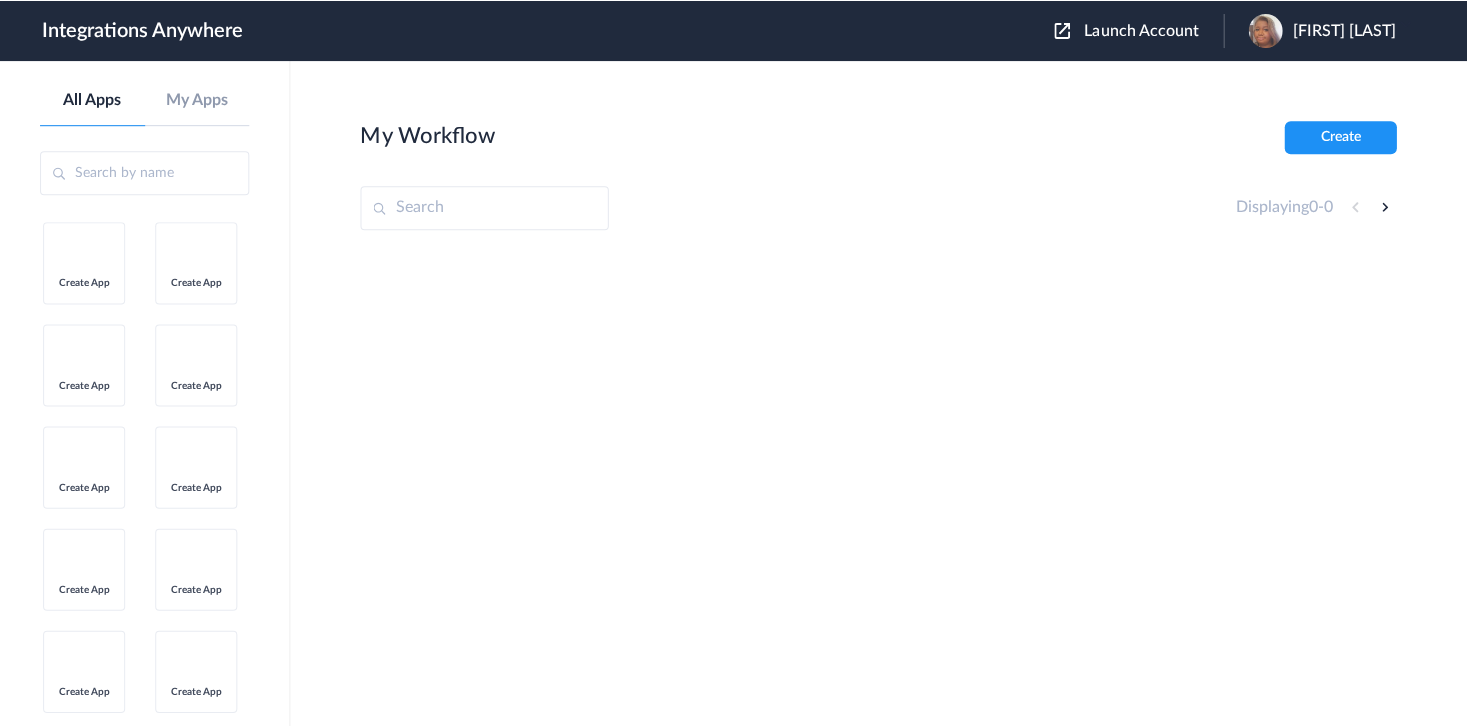 scroll, scrollTop: 0, scrollLeft: 0, axis: both 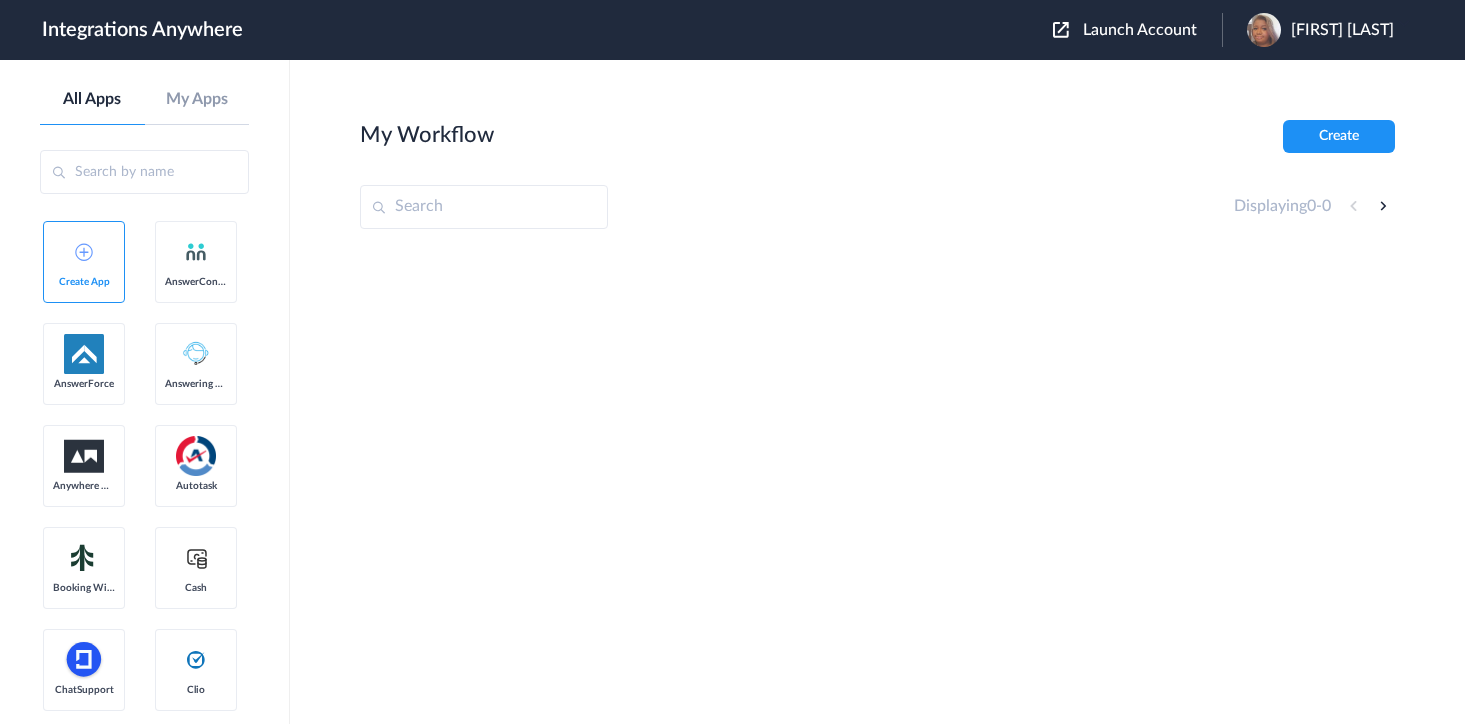 click on "Launch Account" at bounding box center [1140, 30] 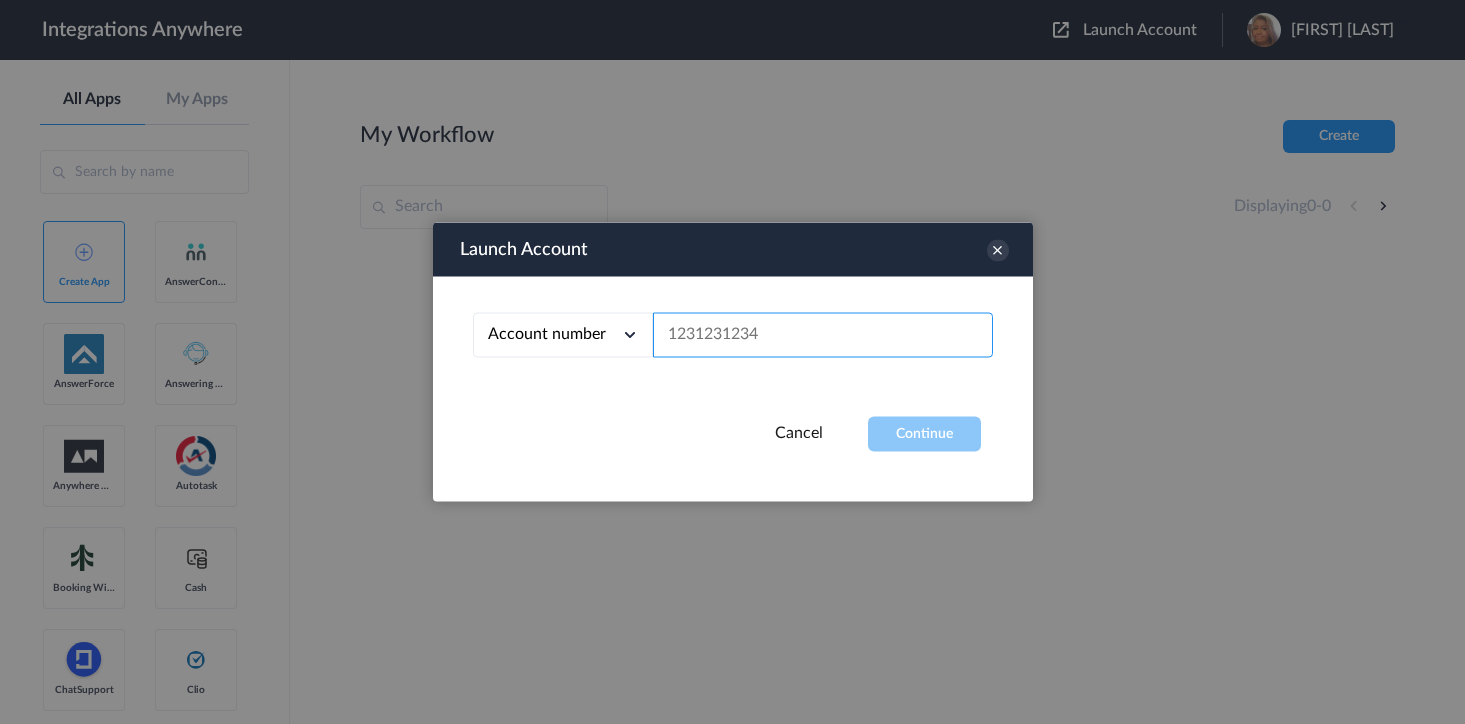 click at bounding box center [823, 335] 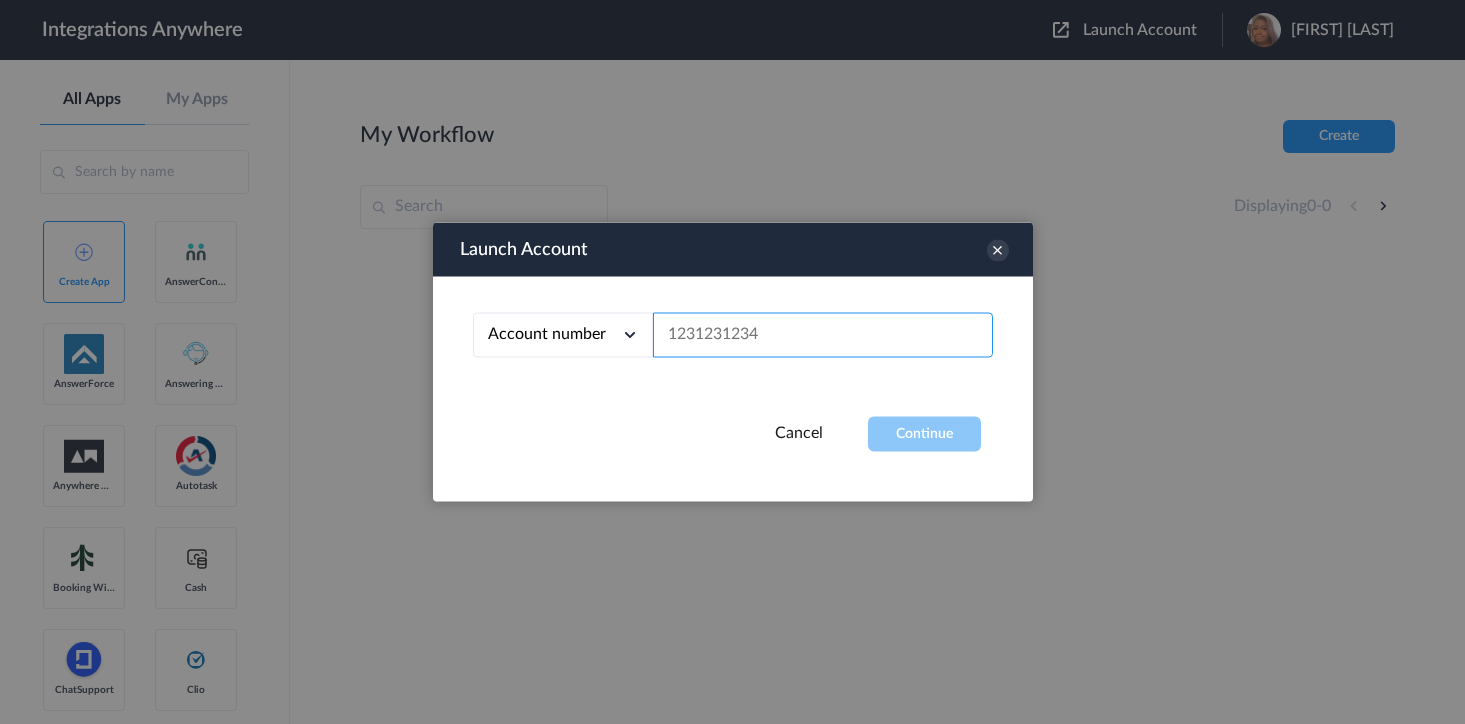 paste on "[PHONE]" 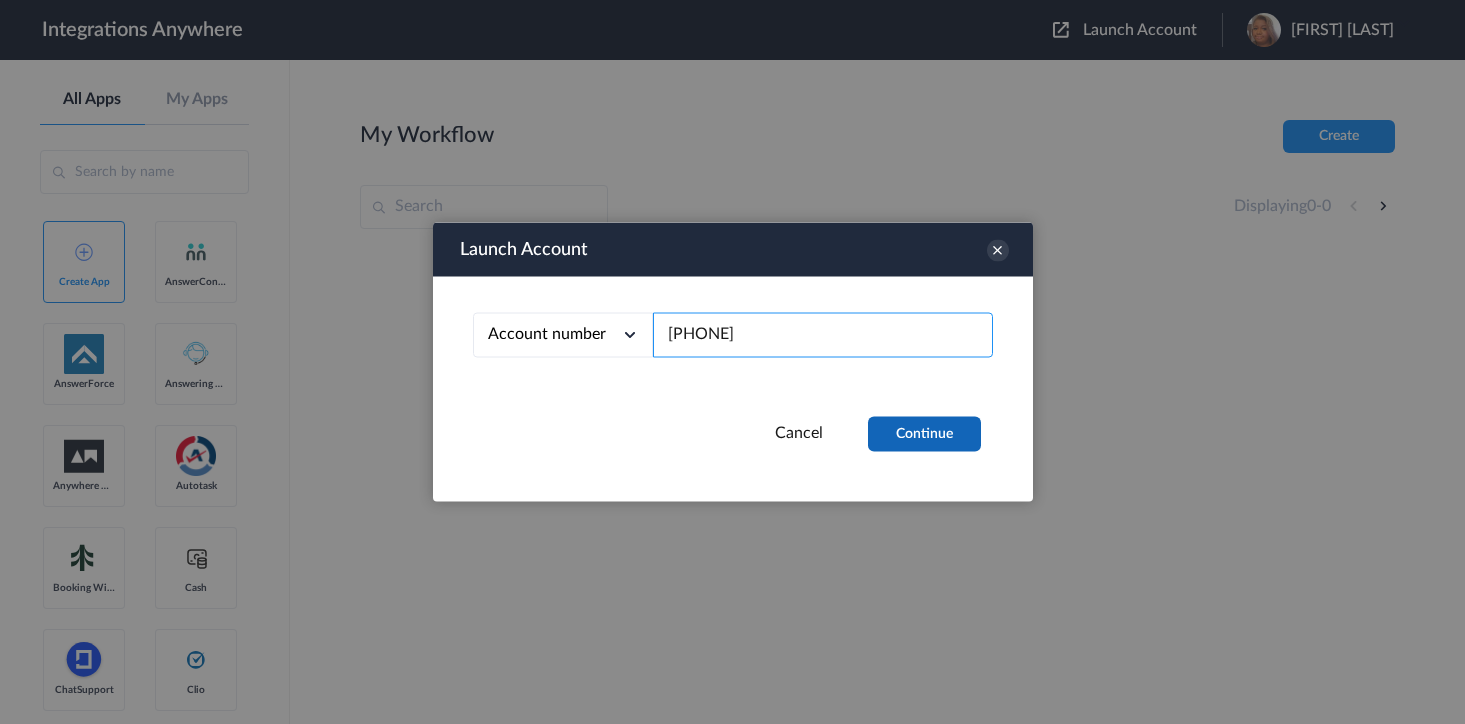 type on "[PHONE]" 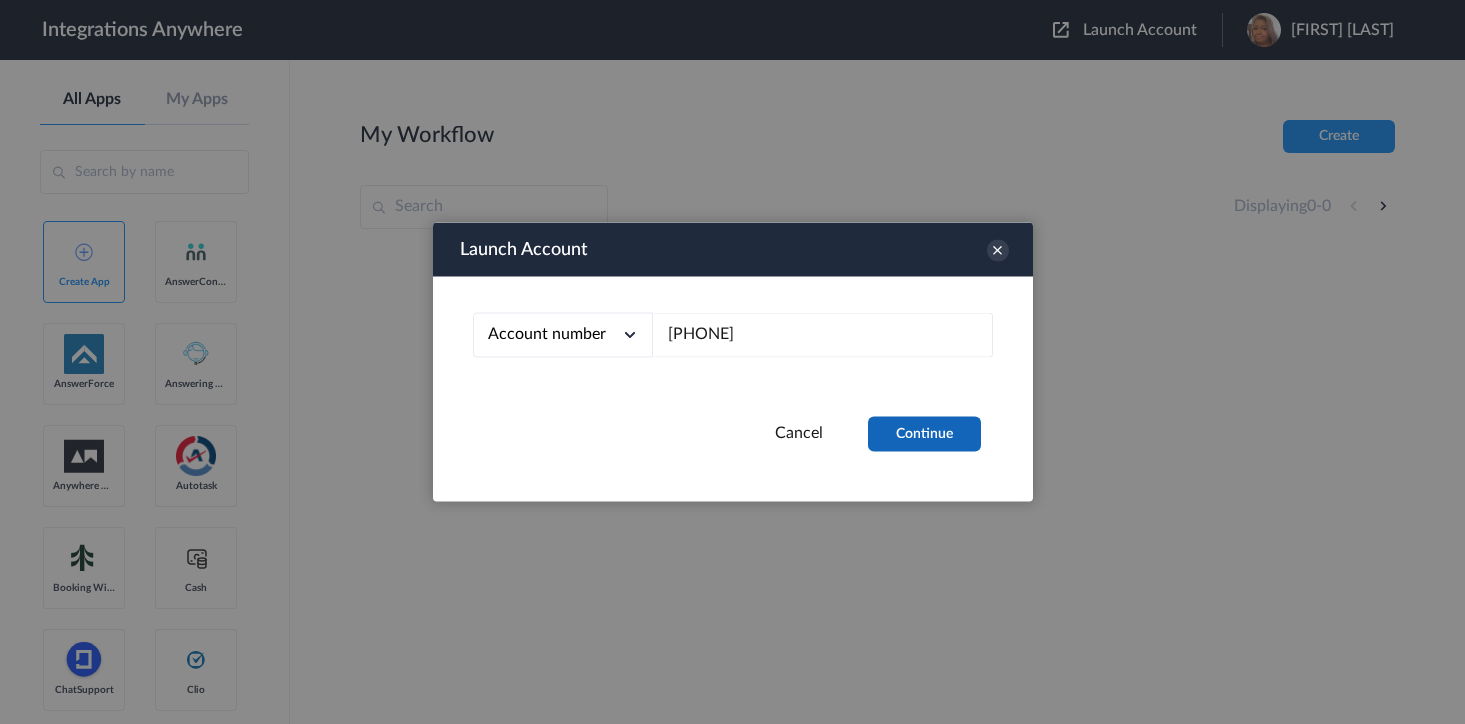 click on "Continue" at bounding box center [924, 434] 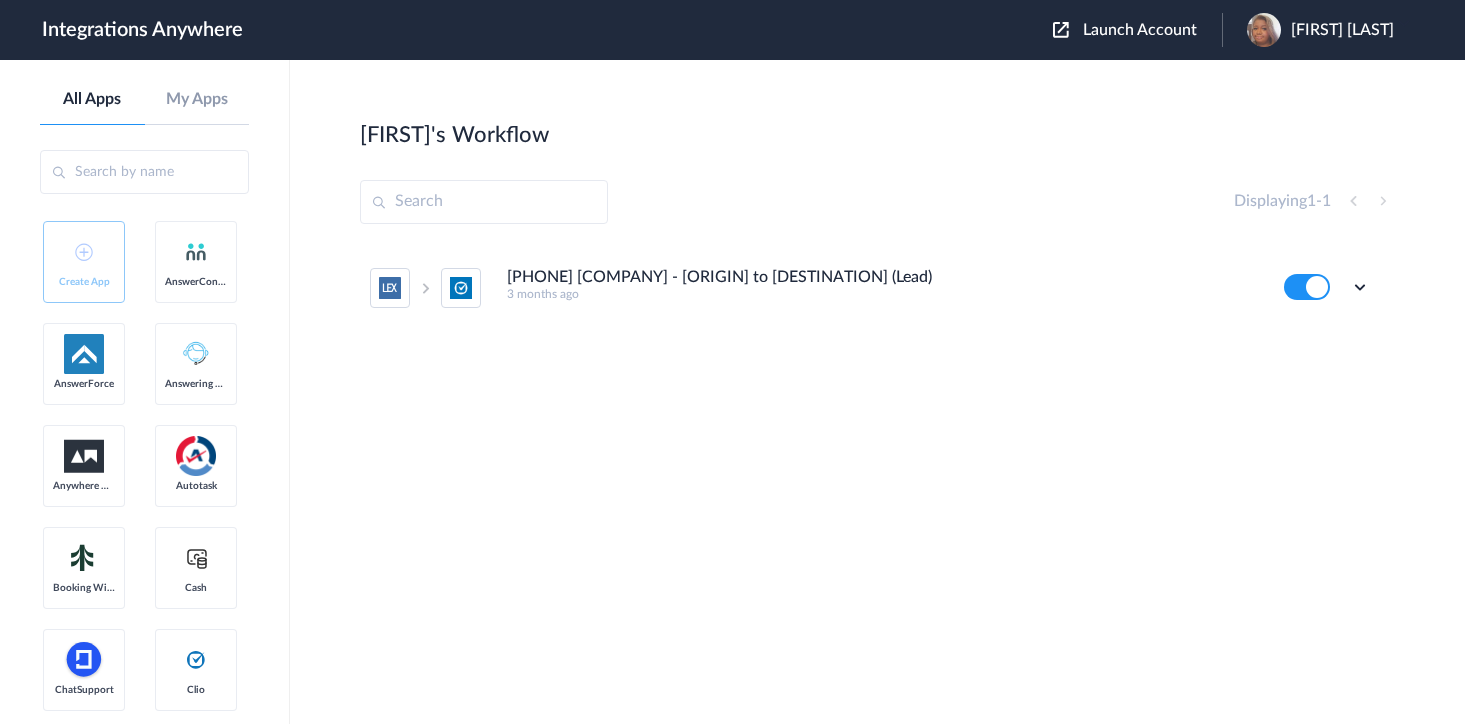click on "[PHONE] The Adcox Firm - LEX to Clio (Lead)" at bounding box center (665, 277) 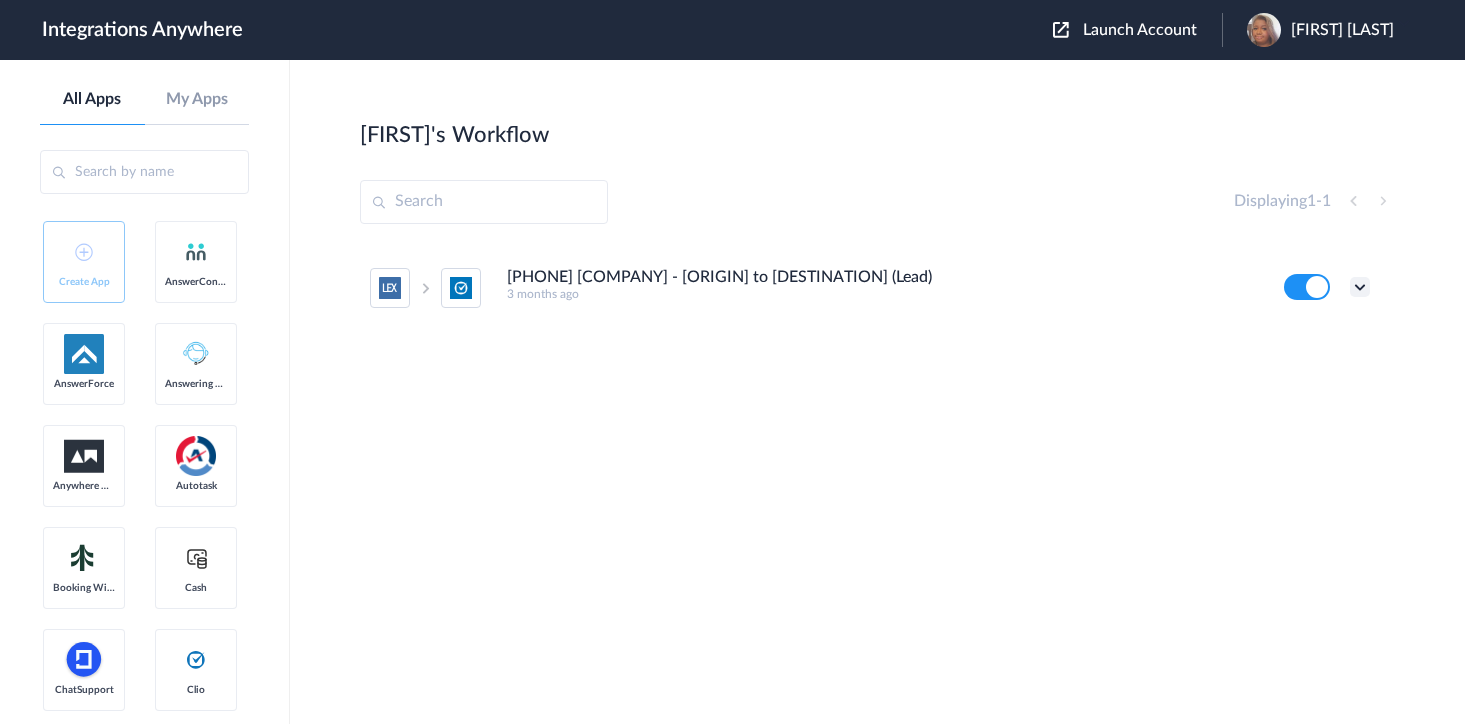click at bounding box center [1360, 287] 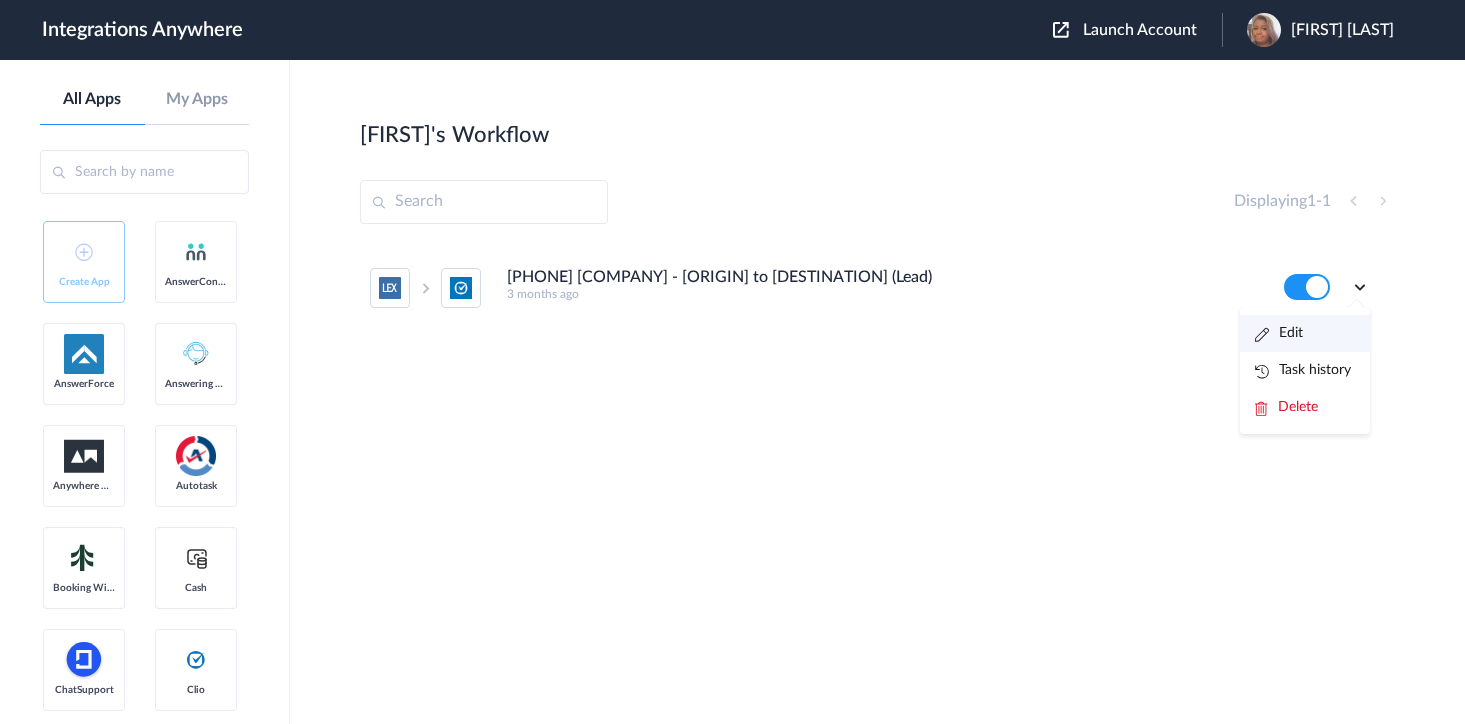 click on "Edit" at bounding box center [1305, 333] 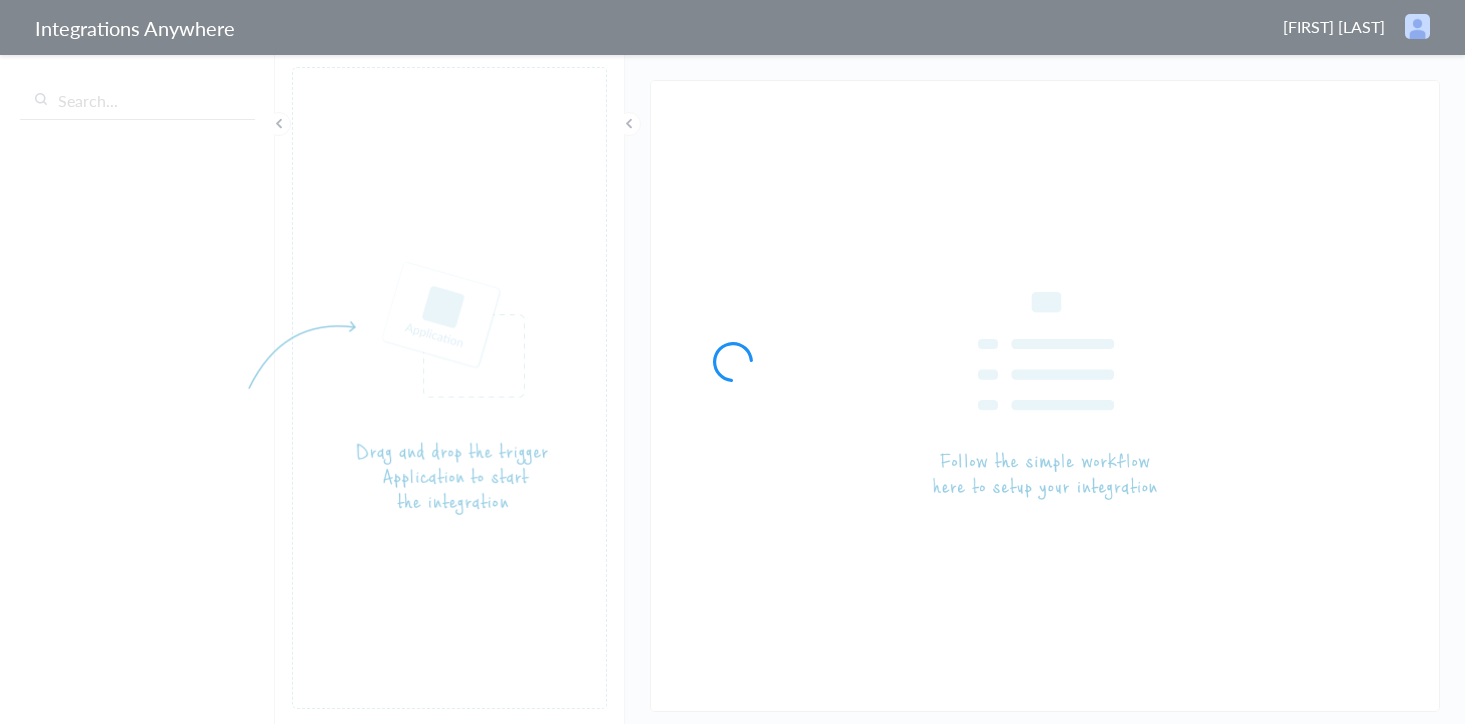 scroll, scrollTop: 0, scrollLeft: 0, axis: both 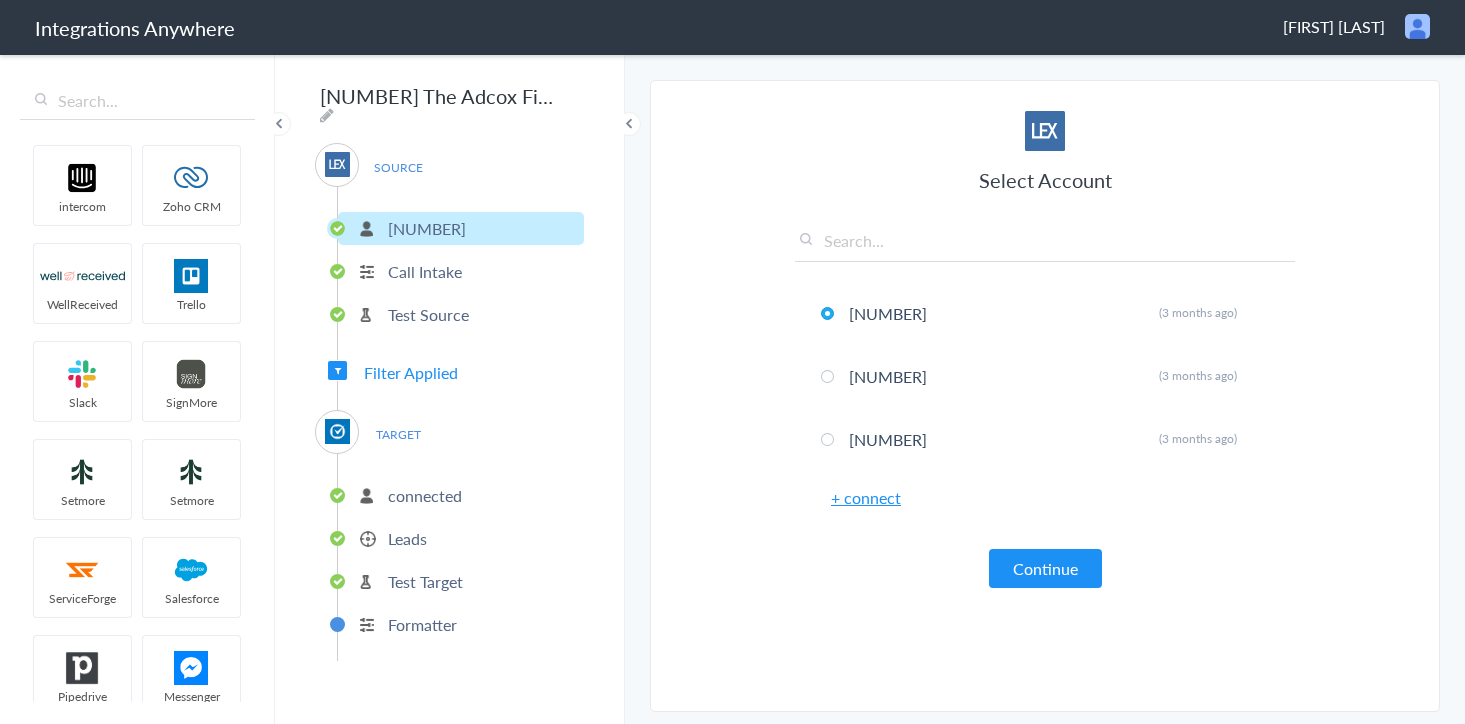 click on "Call Intake" at bounding box center [425, 271] 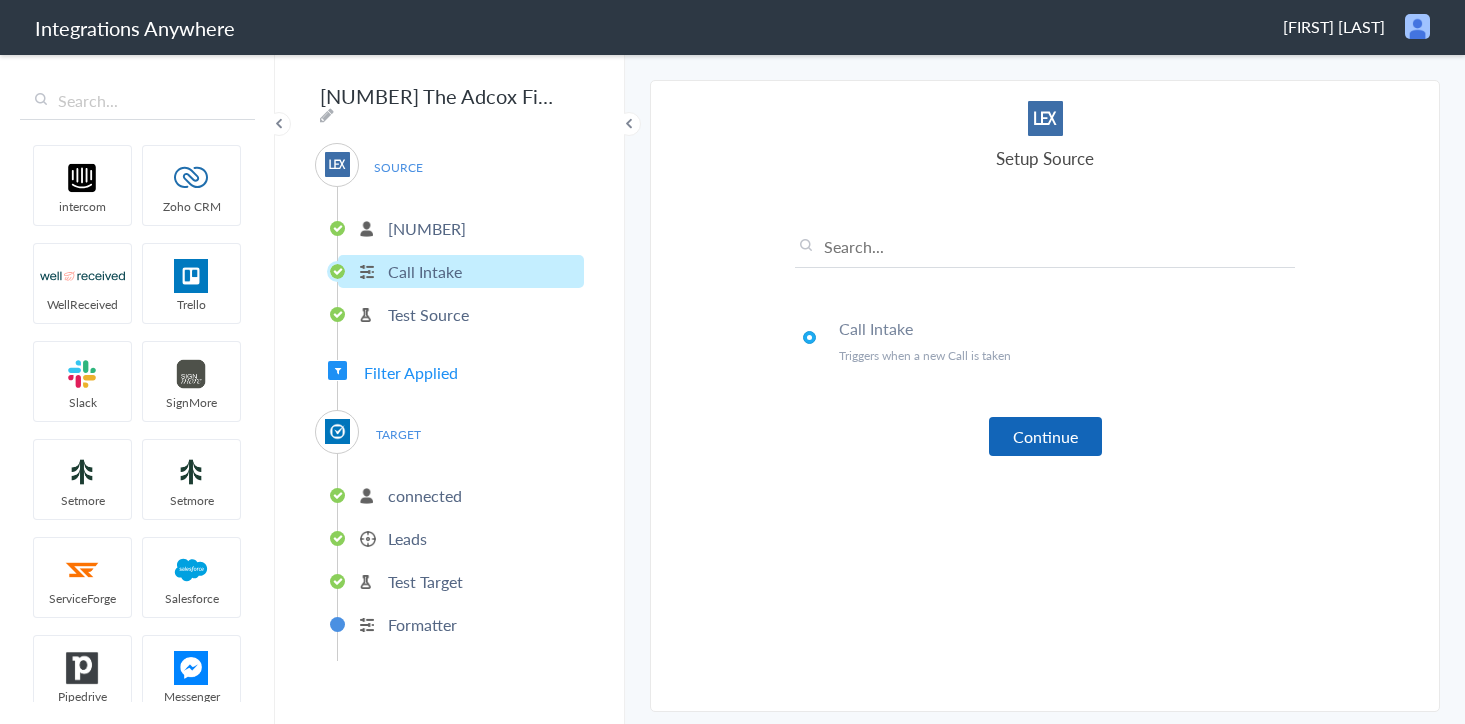 click on "Continue" at bounding box center [1045, 436] 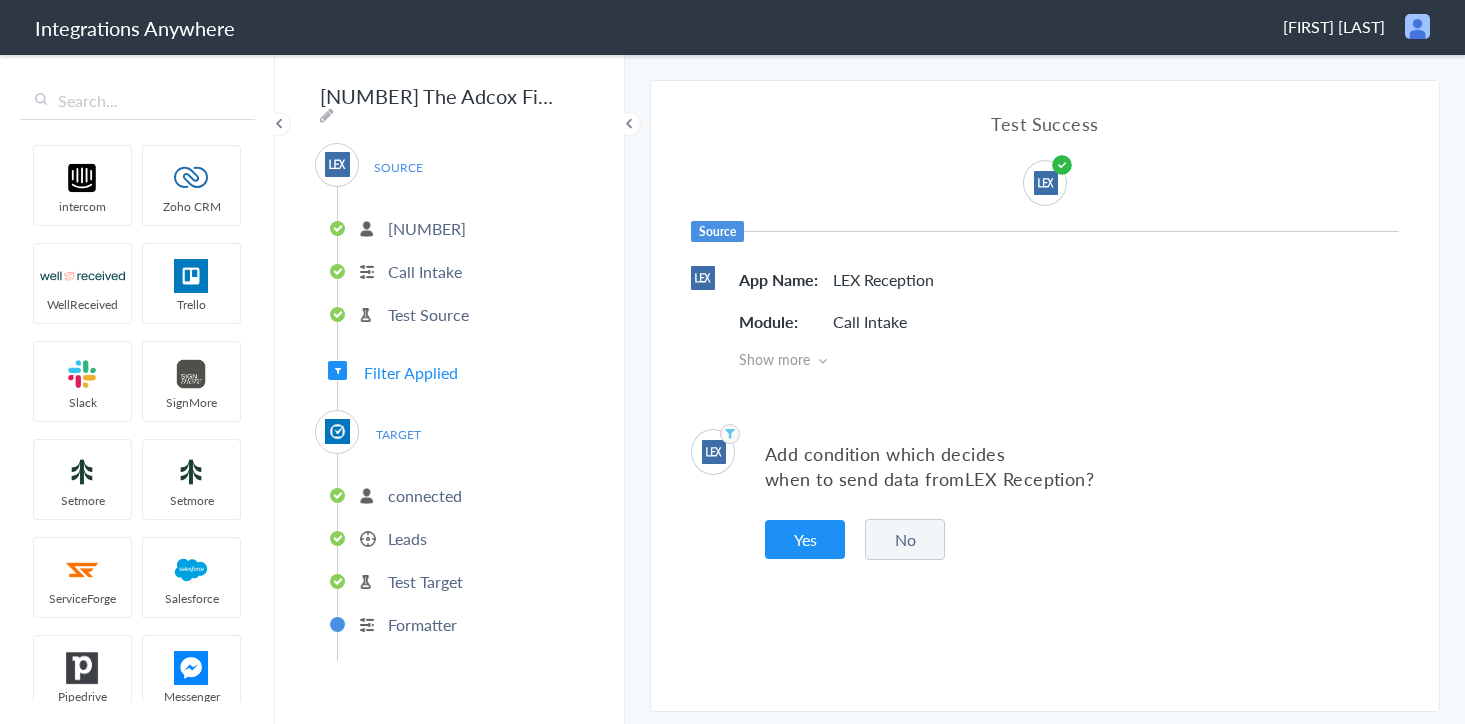 click on "Test Source" at bounding box center [428, 314] 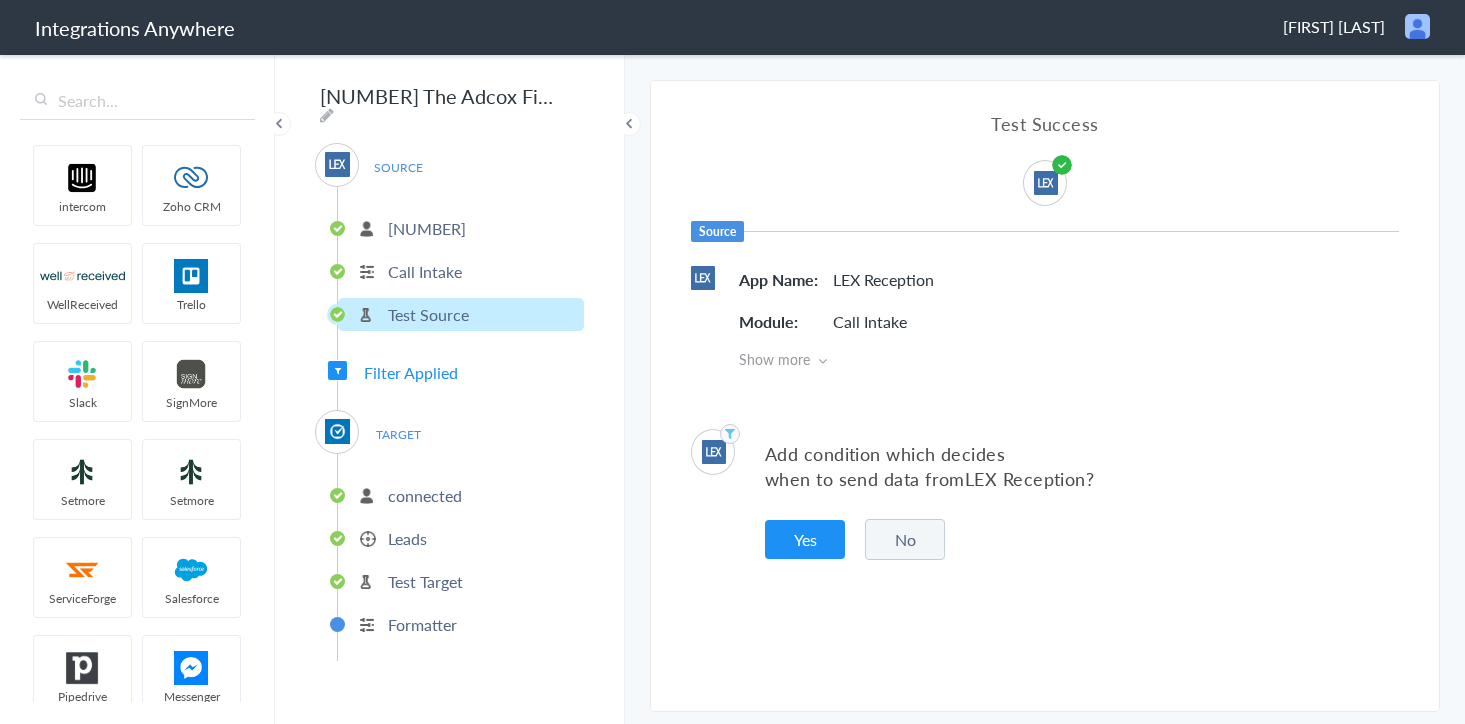 click on "Filter
Applied" at bounding box center [411, 372] 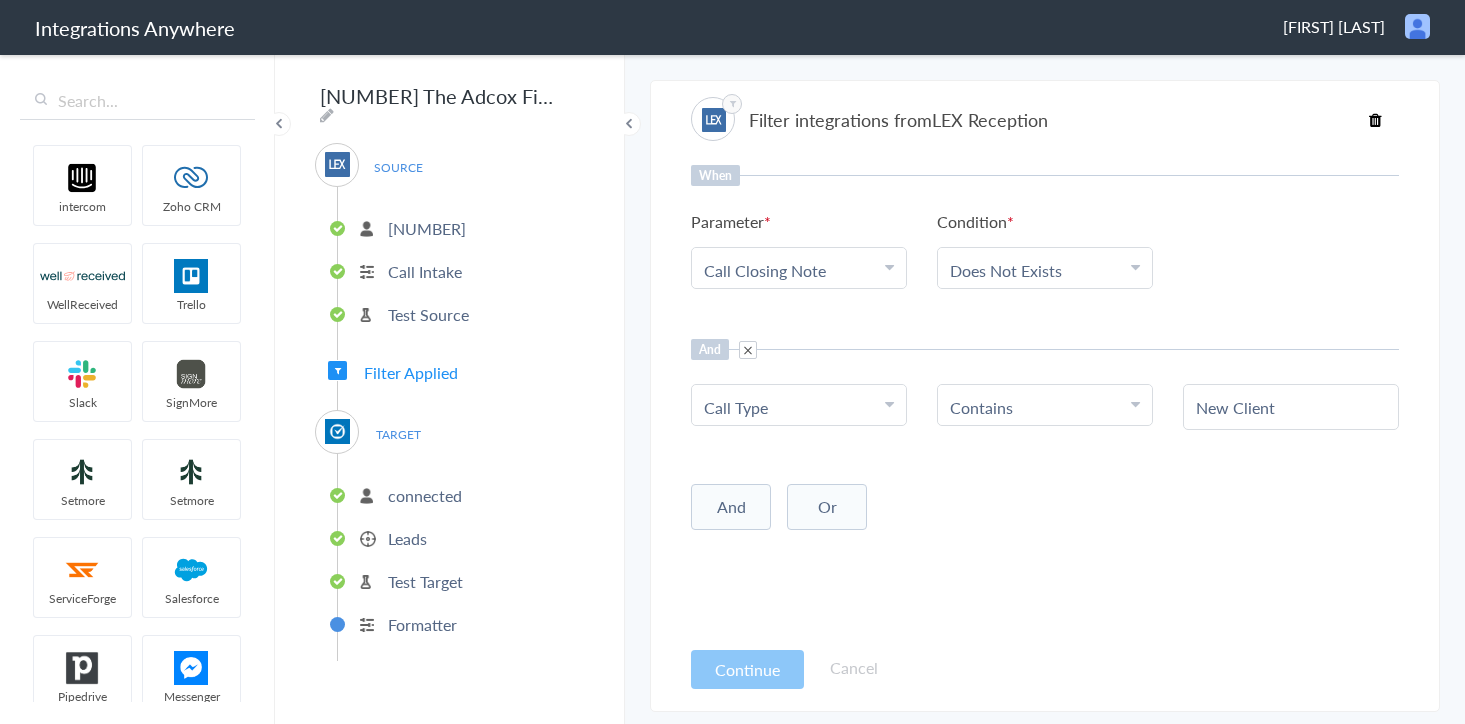 click on "Filter
Applied" at bounding box center (411, 372) 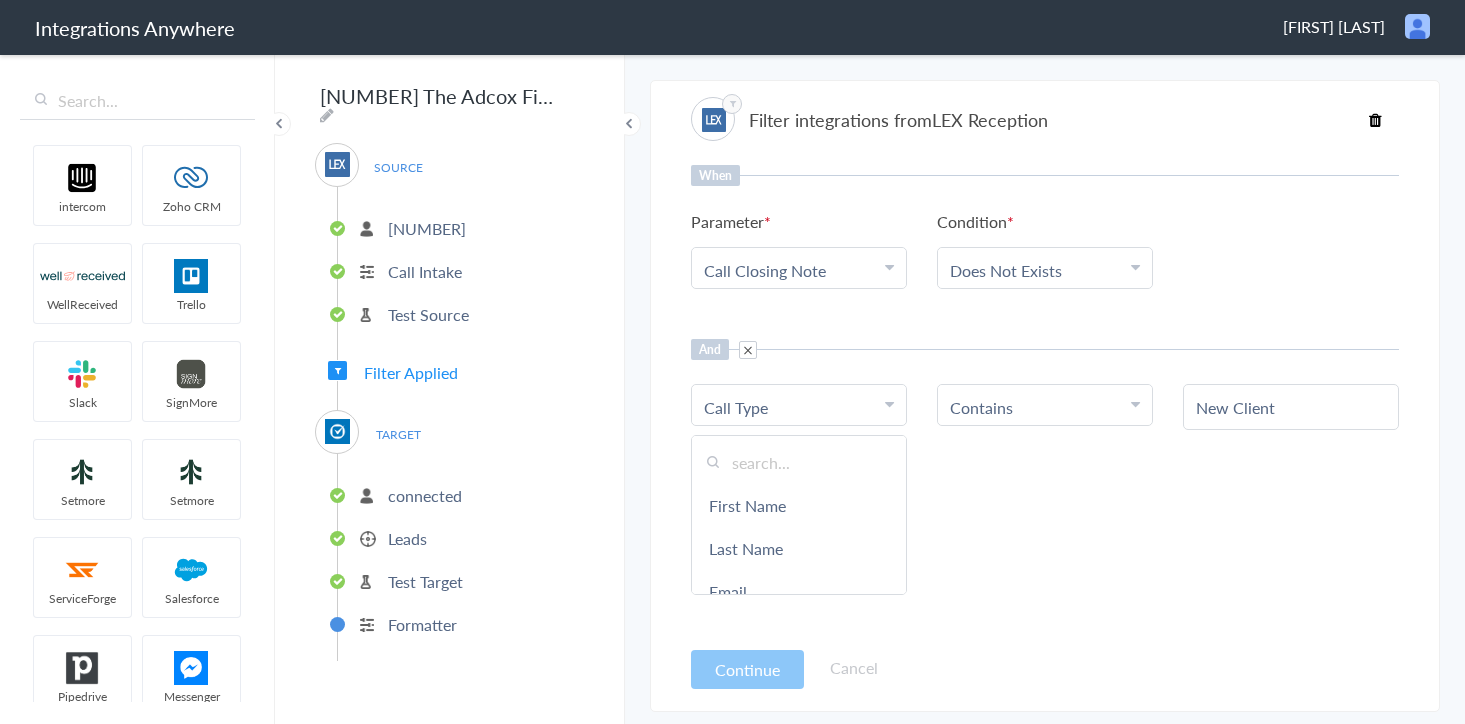 click at bounding box center [889, 404] 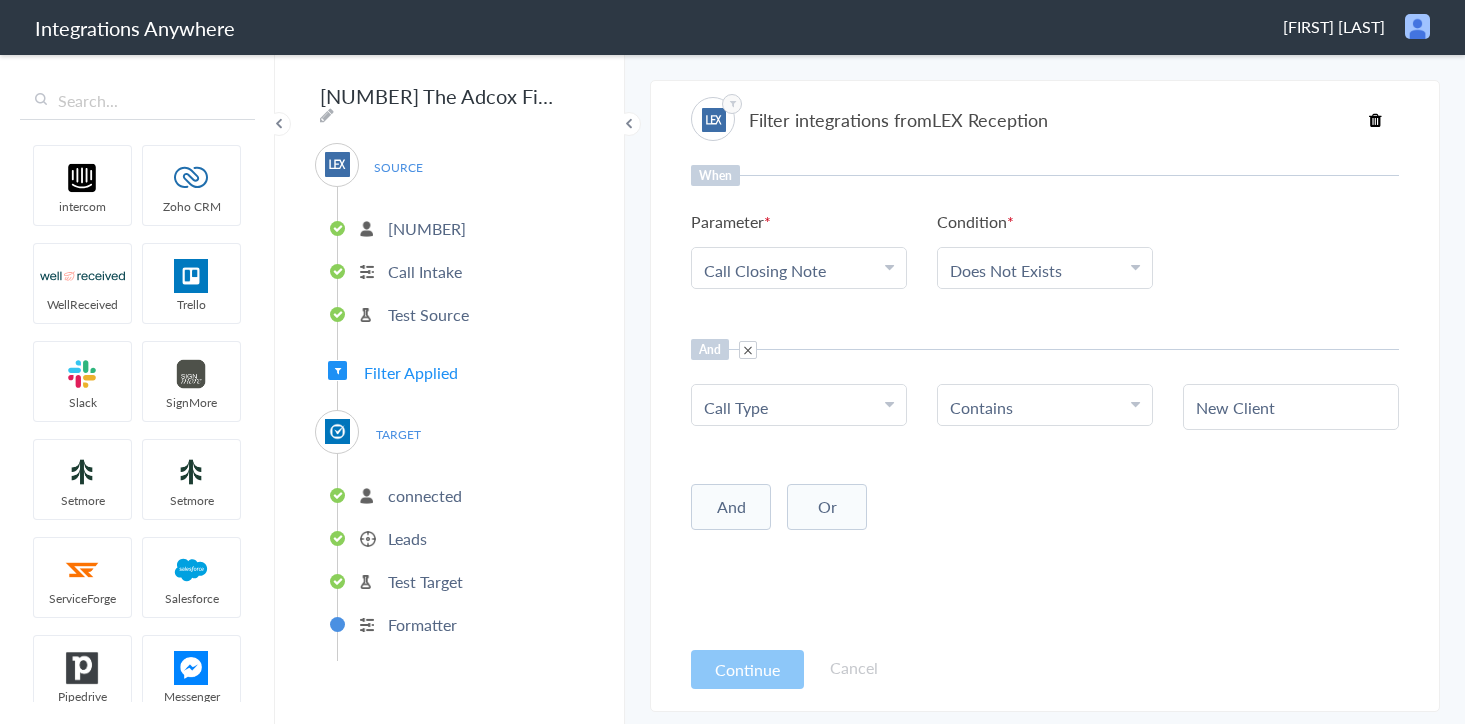 click on "connected" at bounding box center [425, 495] 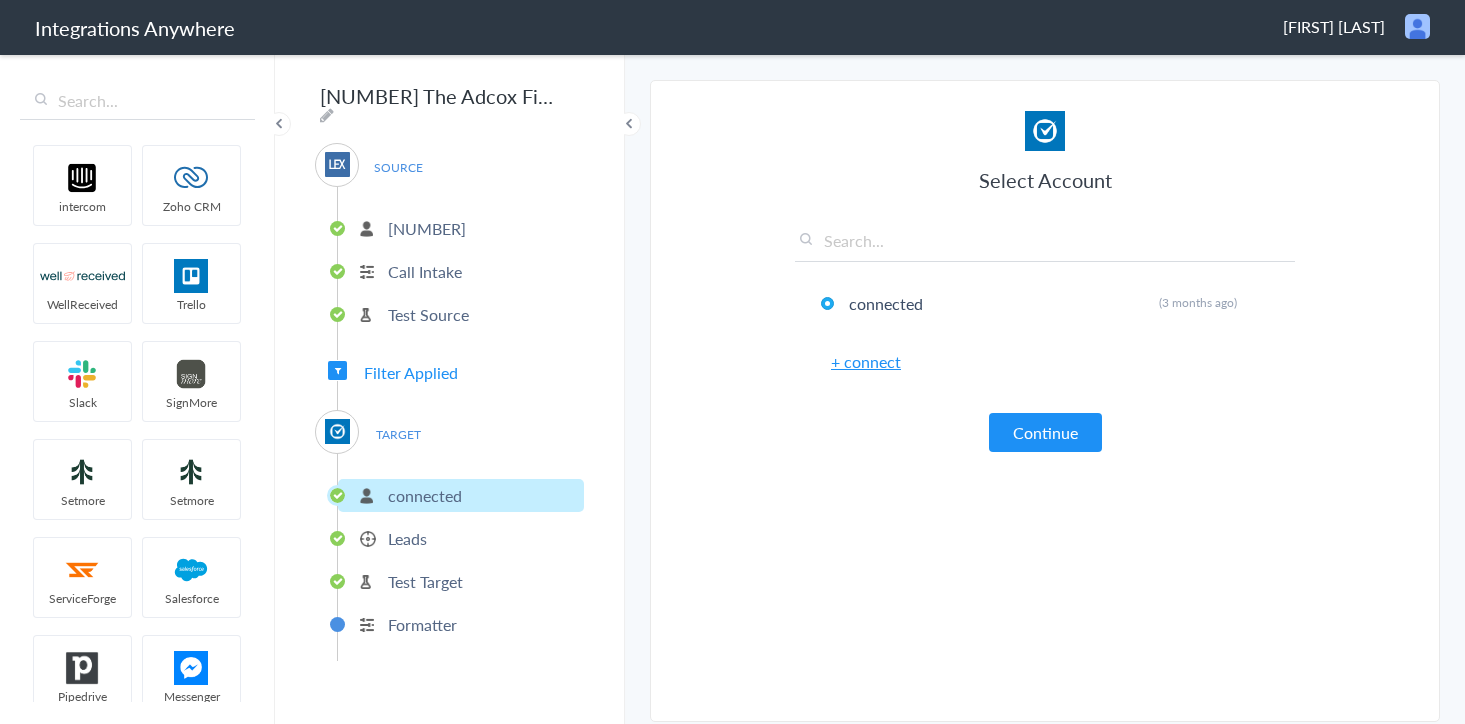 click on "TARGET" at bounding box center [398, 434] 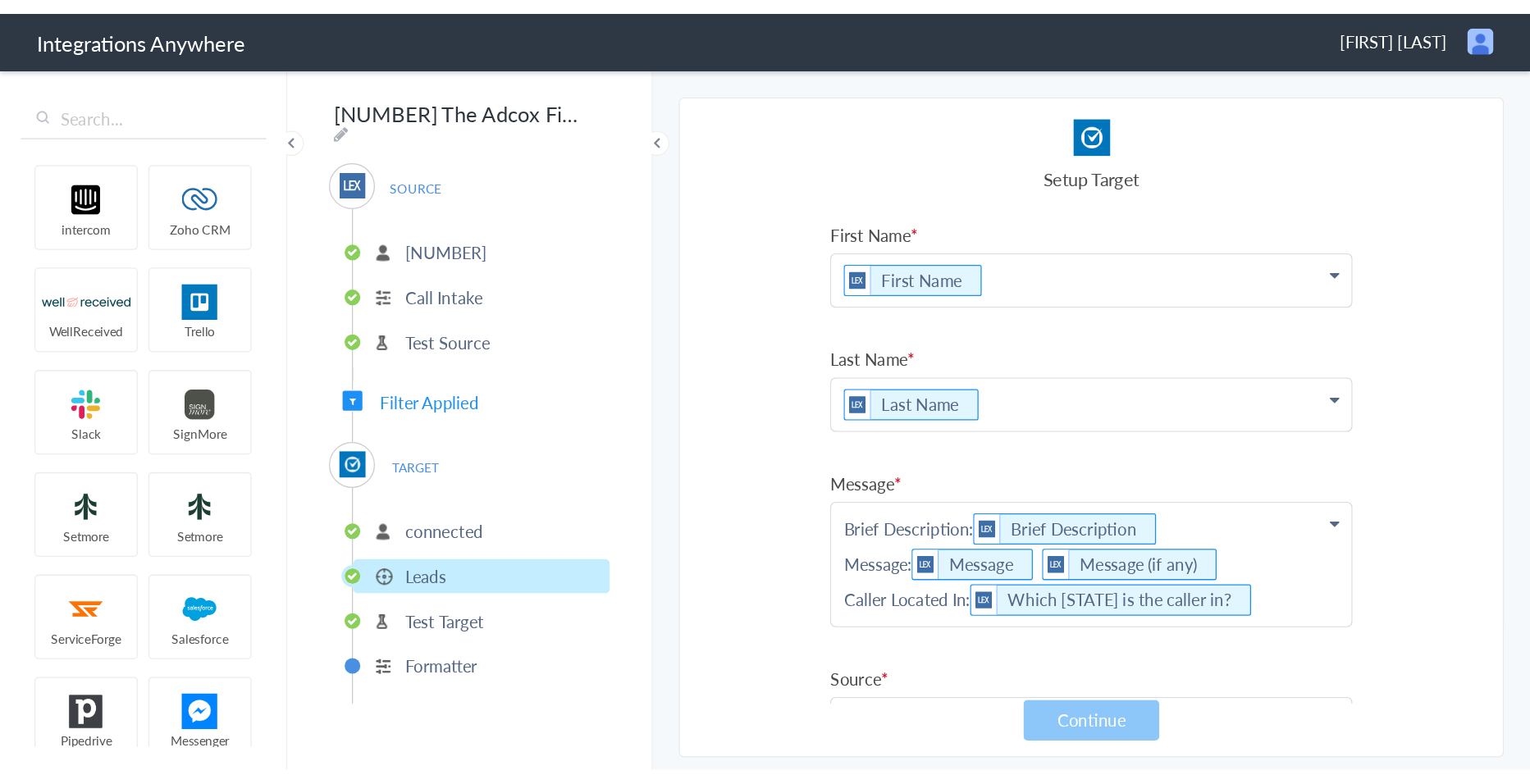 scroll, scrollTop: 353, scrollLeft: 0, axis: vertical 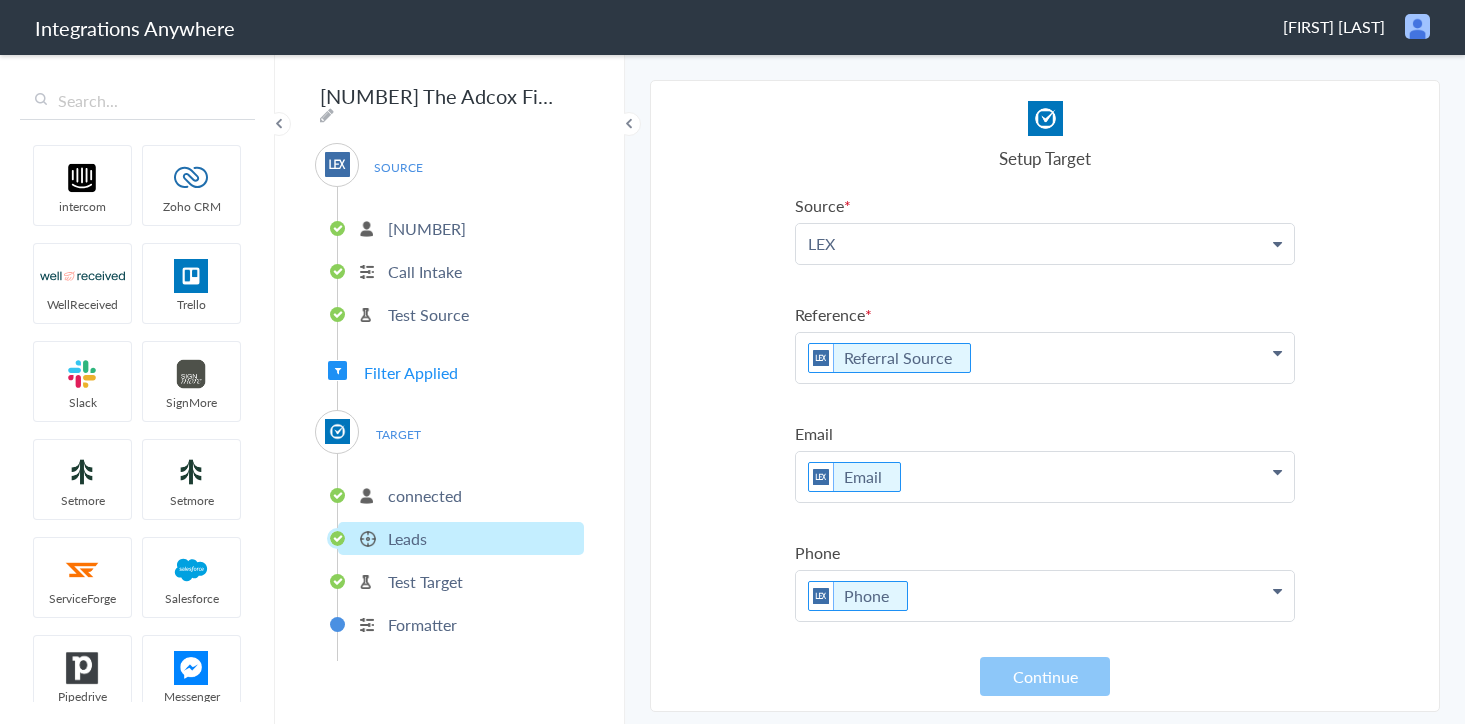 click on "Test Target" at bounding box center [425, 581] 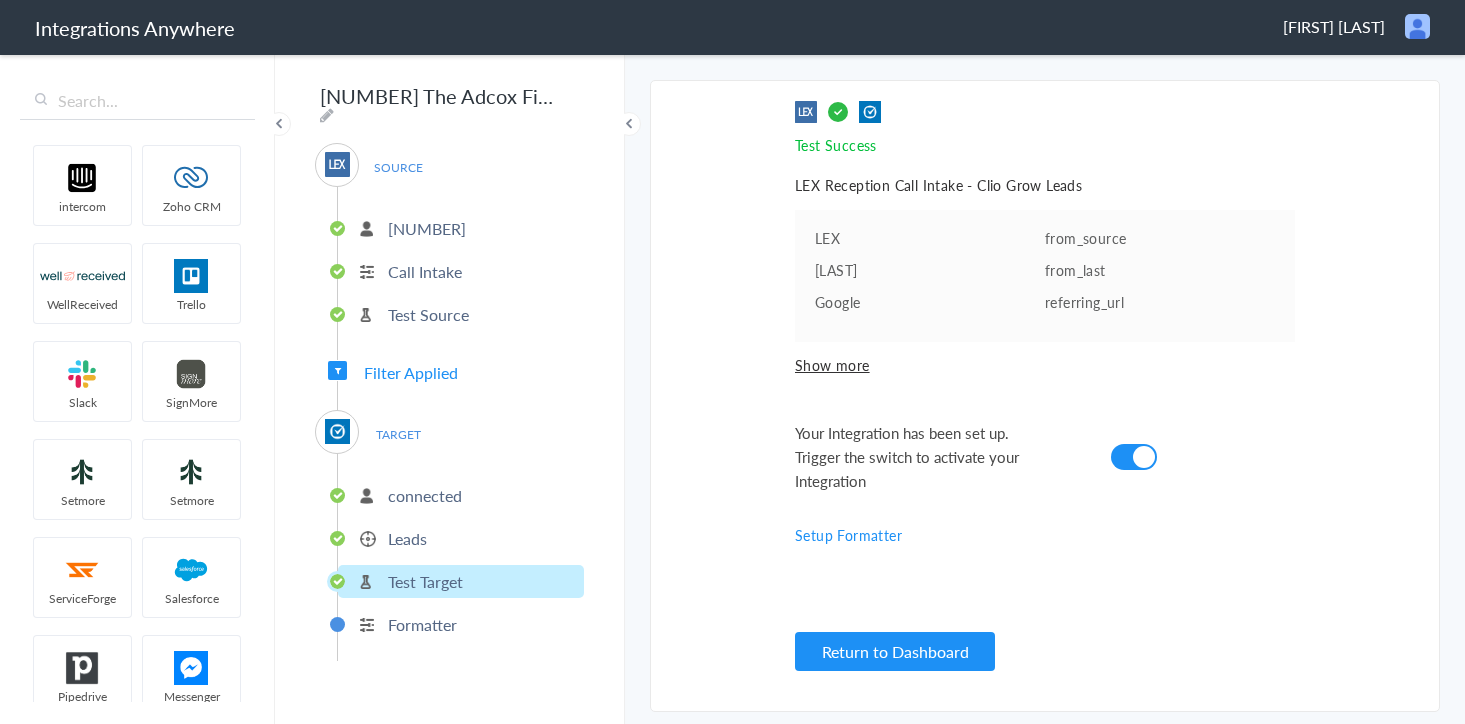 click on "Formatter" at bounding box center (422, 624) 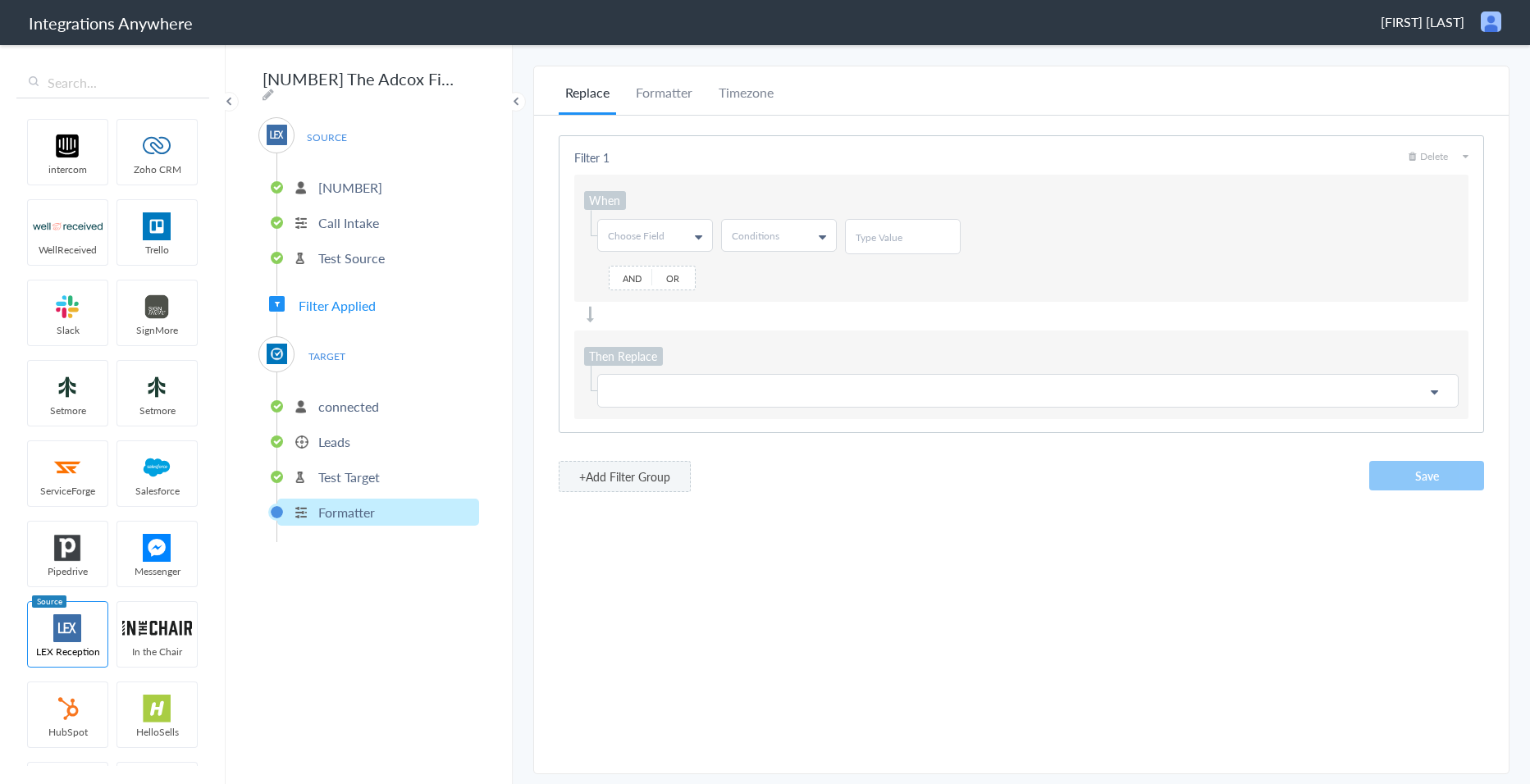 click on "Call Intake" at bounding box center [349, 222] 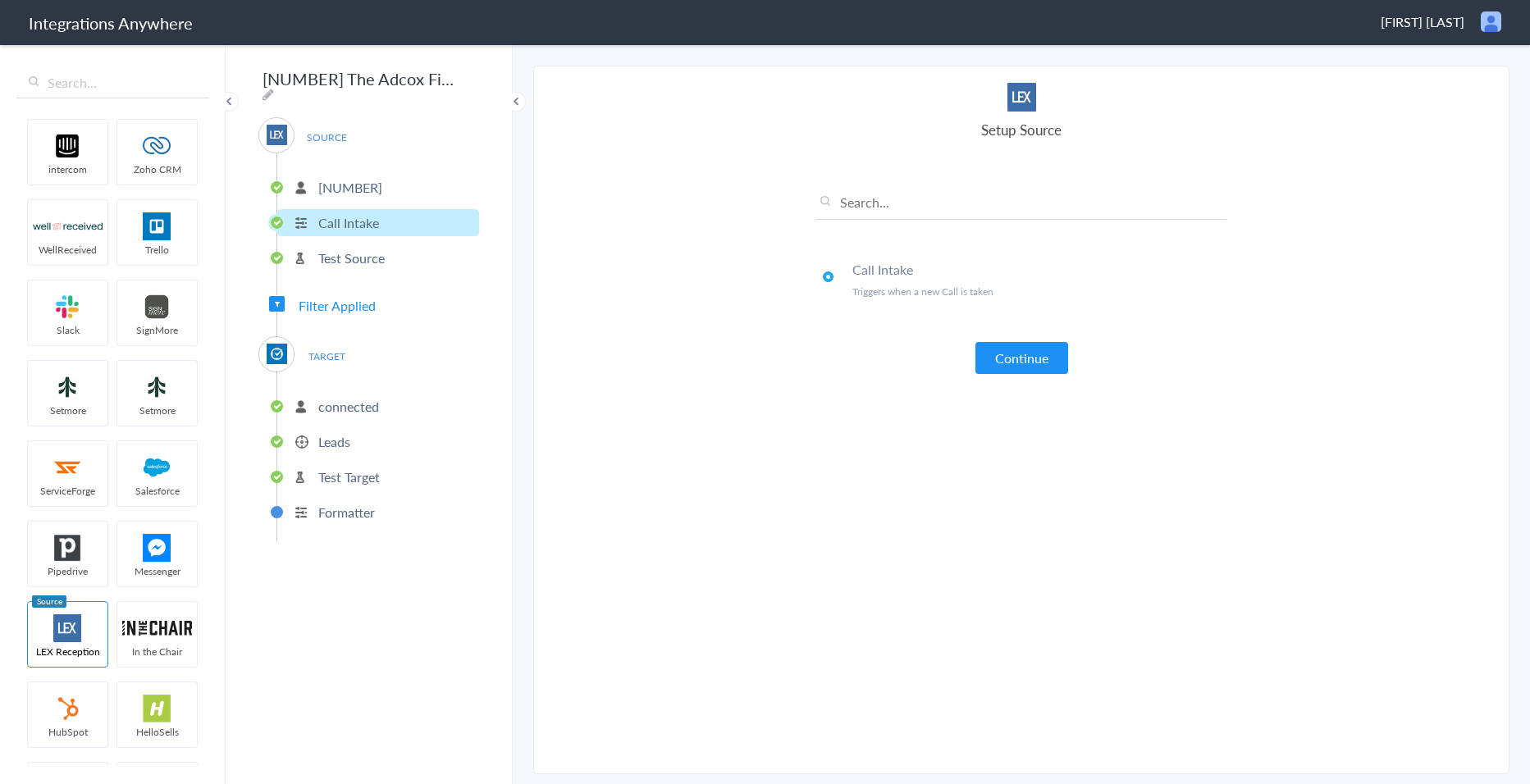 click on "Test Source" at bounding box center (351, 258) 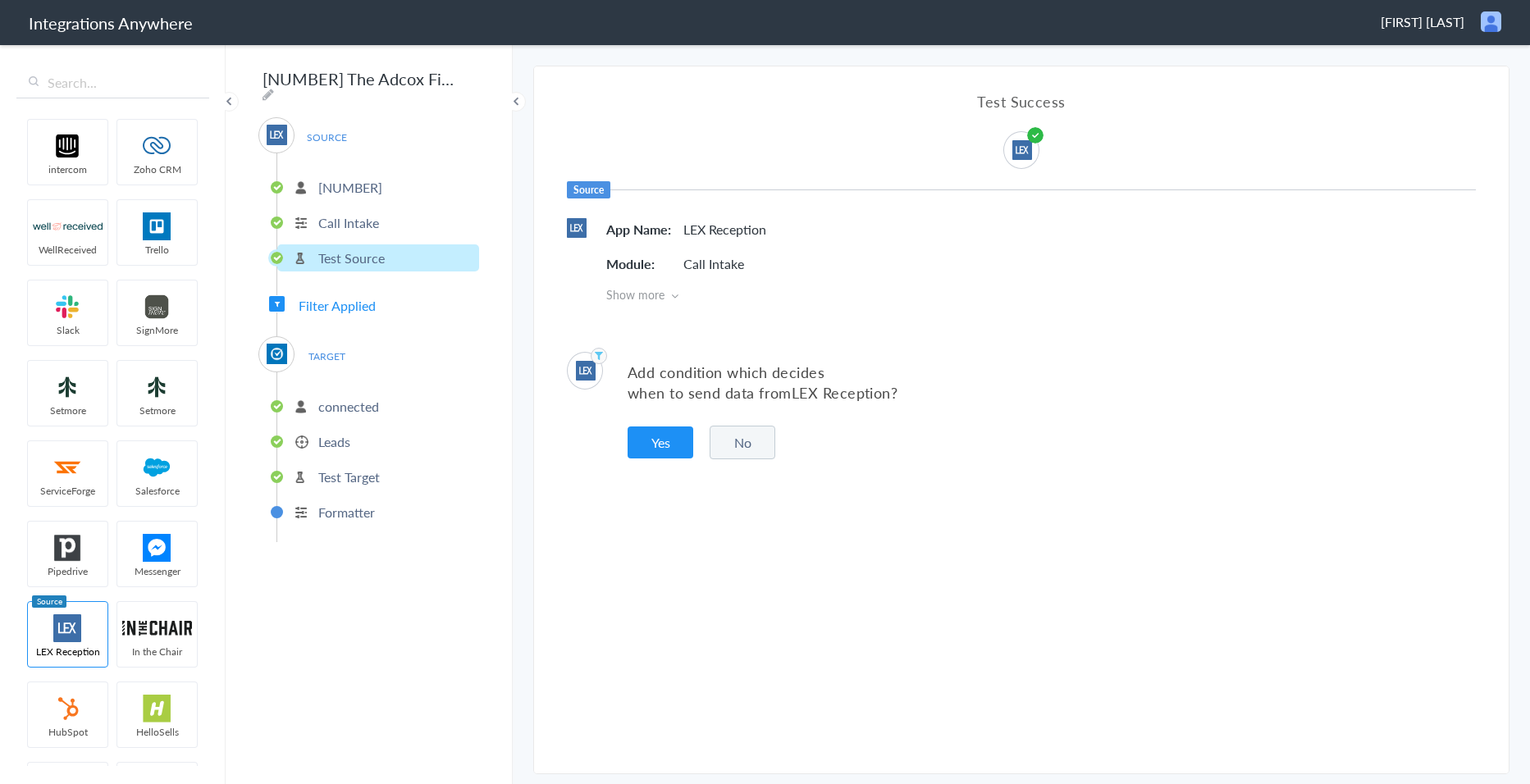 click on "Filter
Applied" at bounding box center [337, 305] 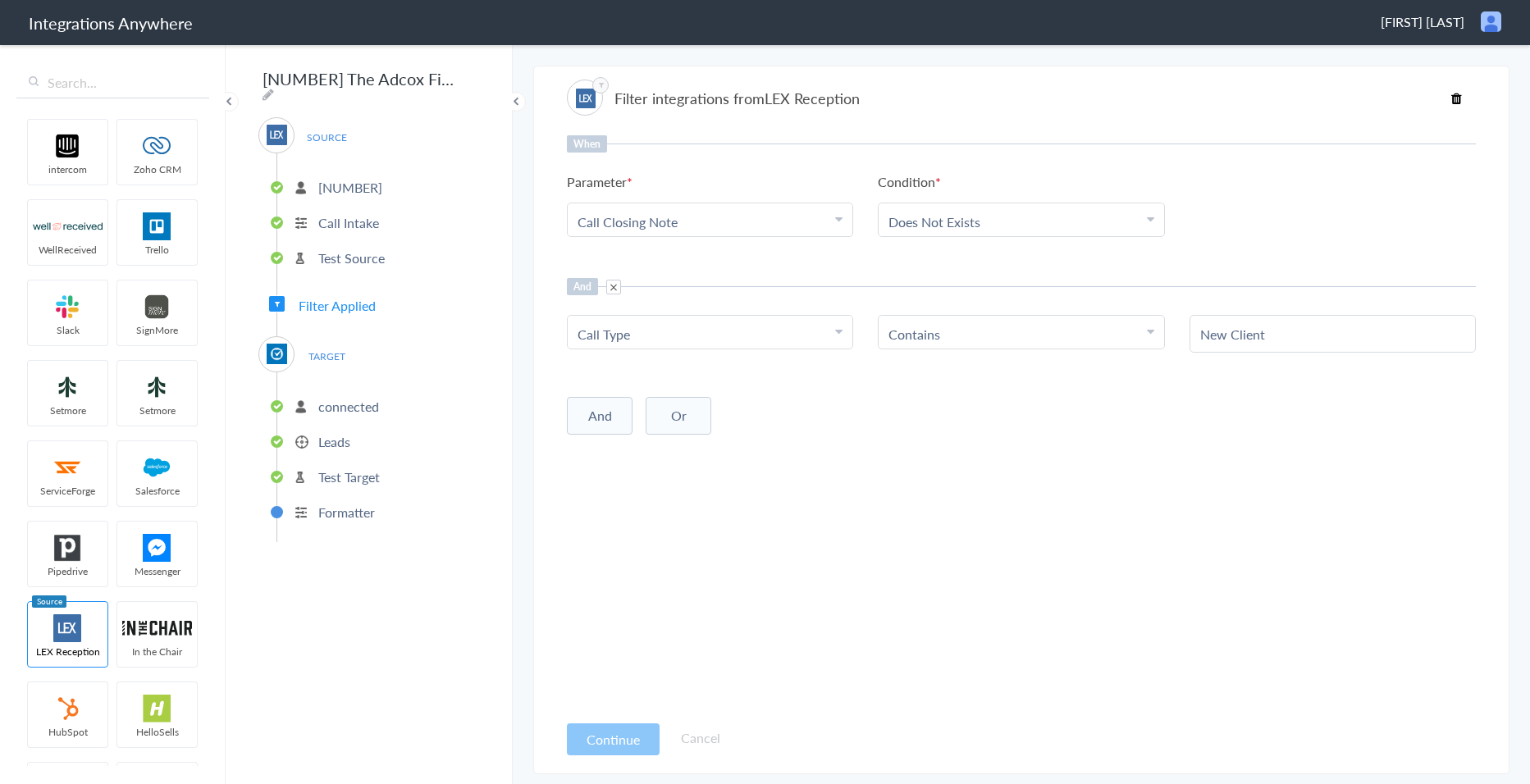 click on "connected" at bounding box center [349, 406] 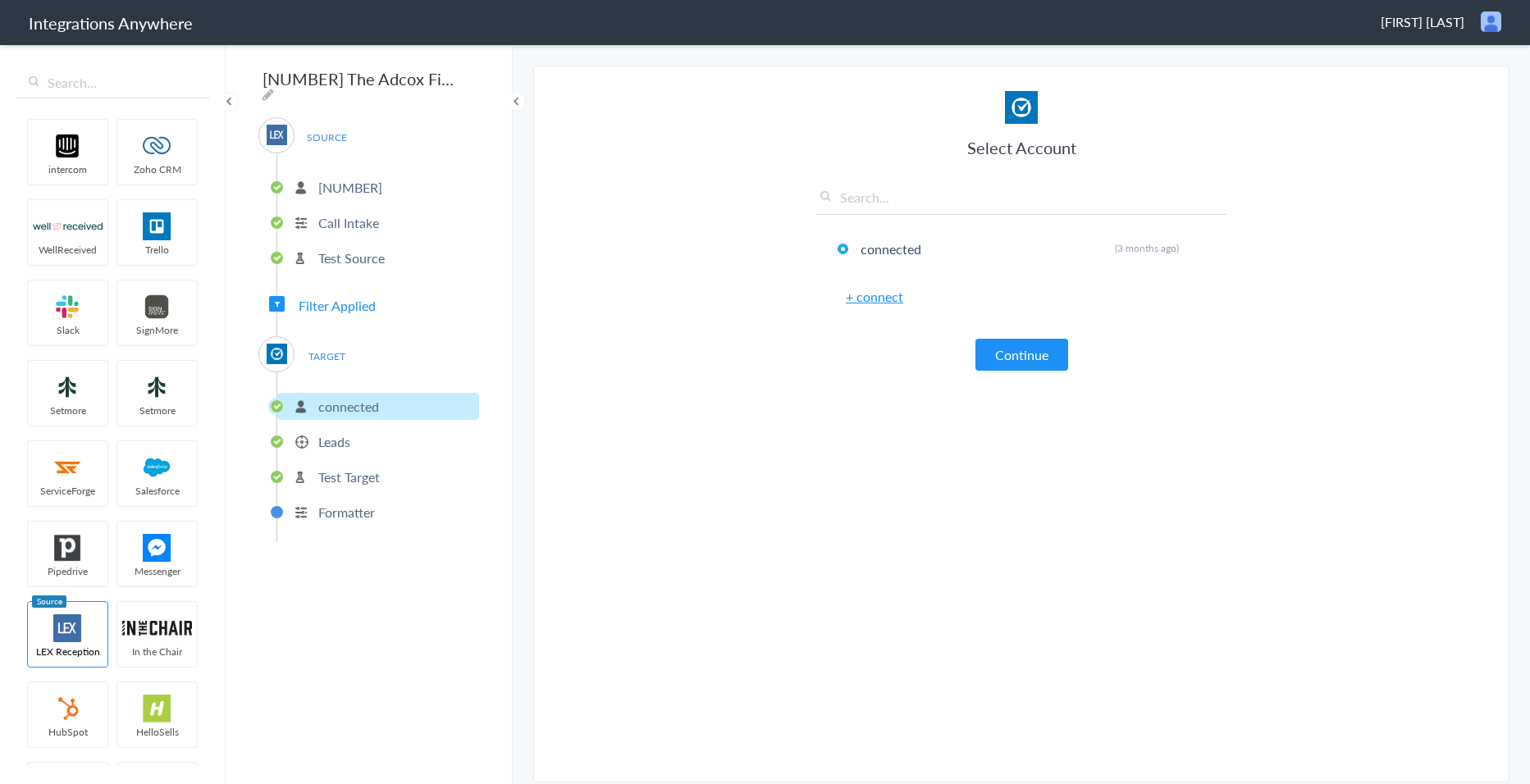 click on "Leads" at bounding box center (334, 441) 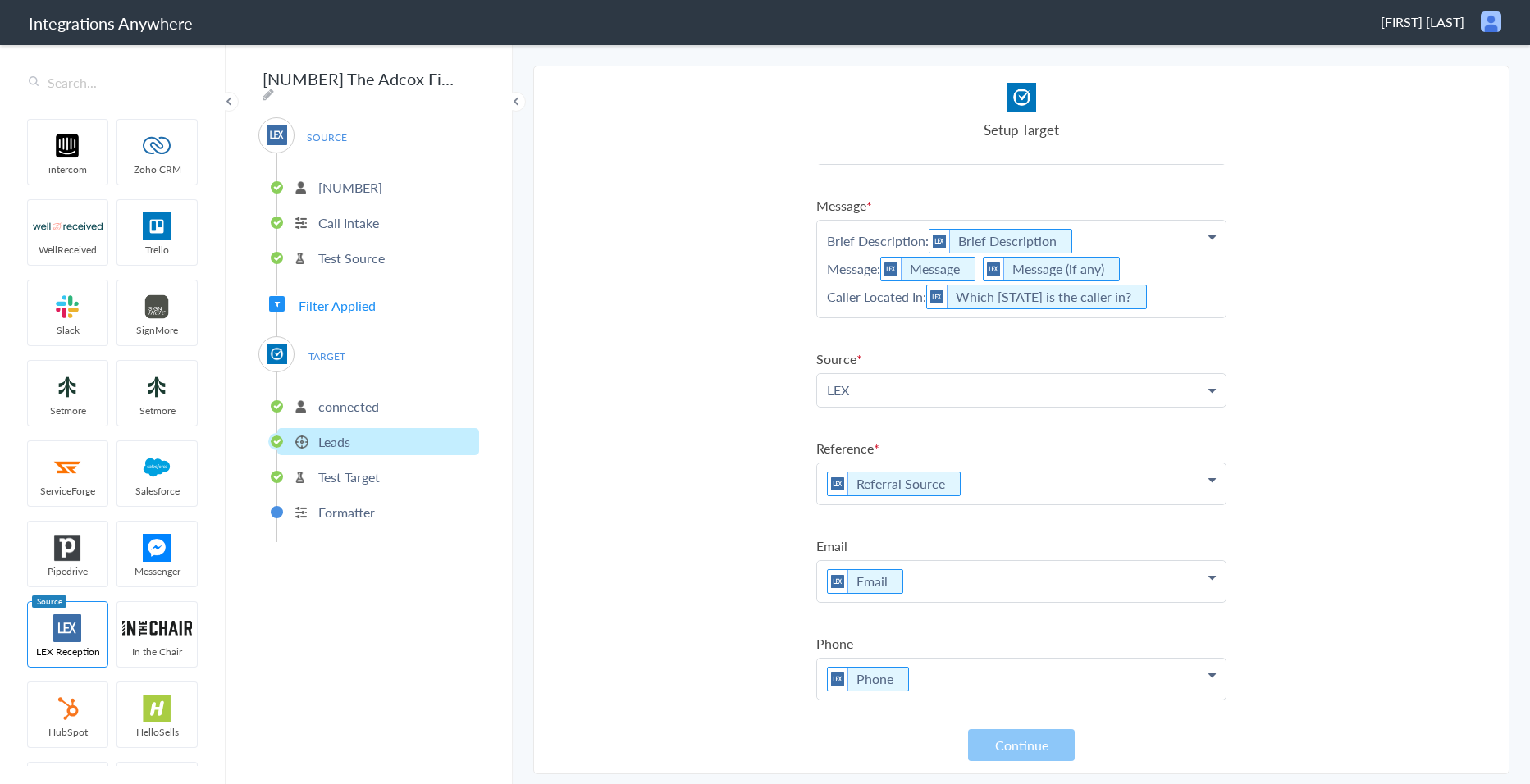 click on "Test Target" at bounding box center (349, 476) 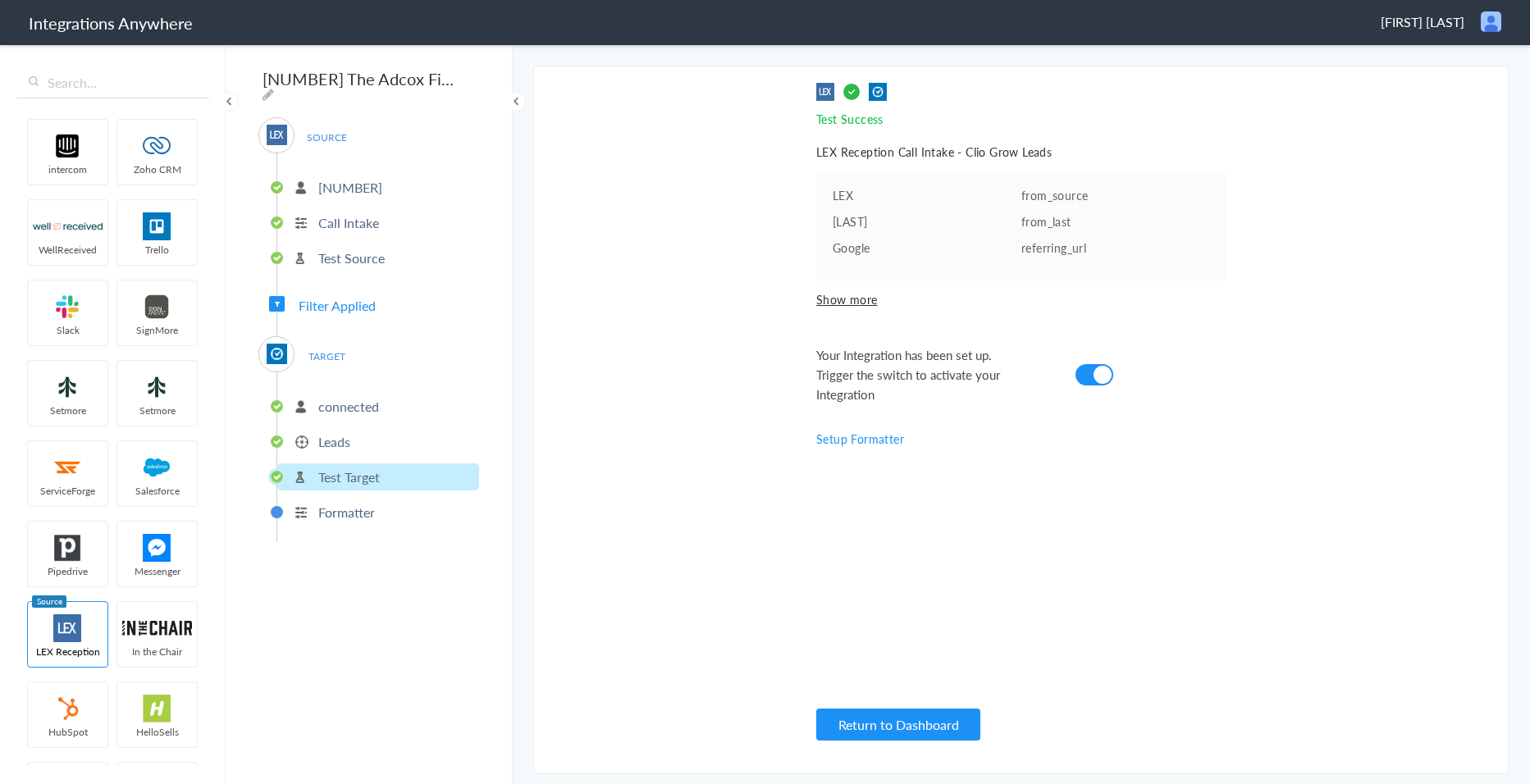 click on "Formatter" at bounding box center [346, 512] 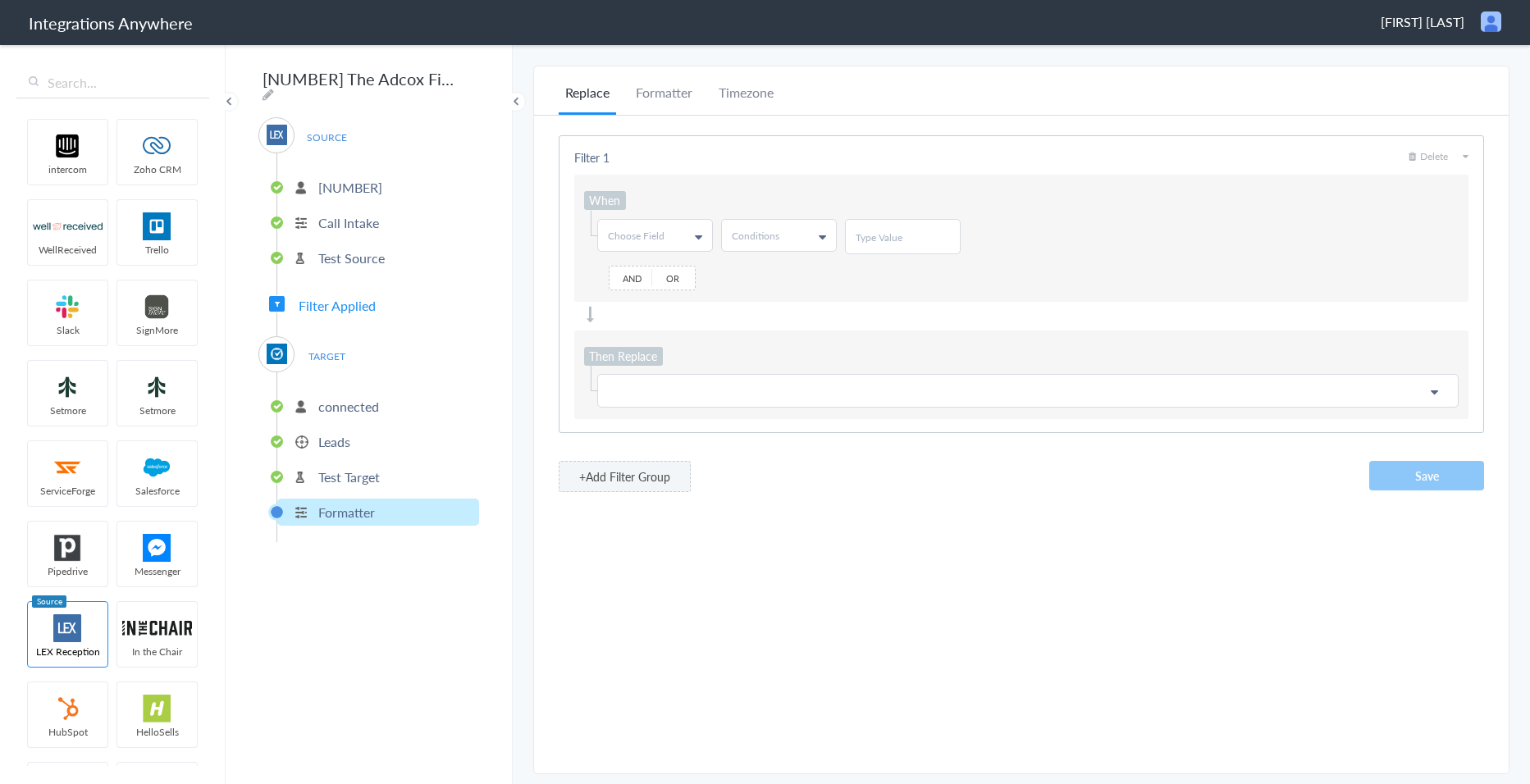 click on "[PHONE]" at bounding box center [350, 187] 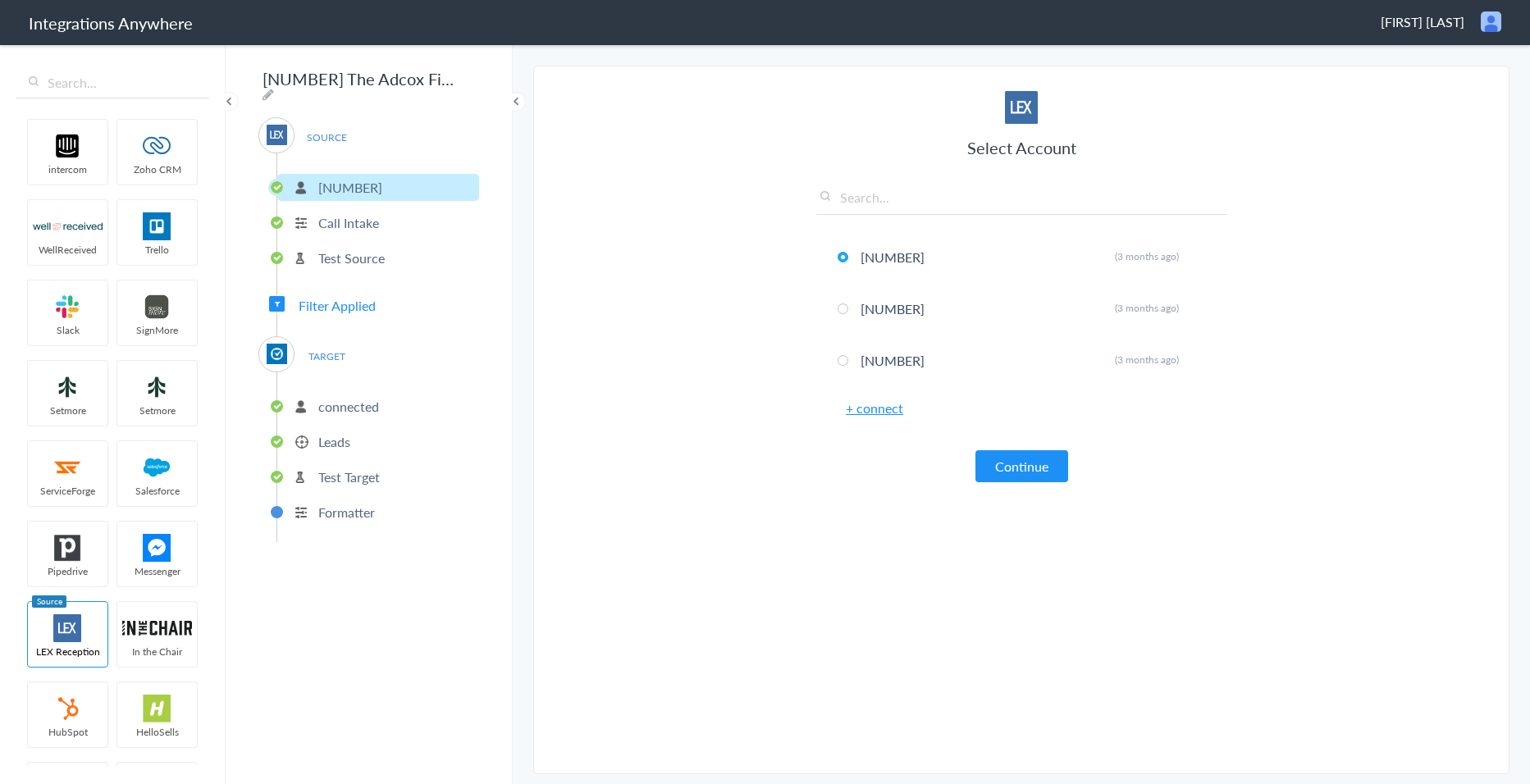 click on "[PHONE]" at bounding box center (378, 187) 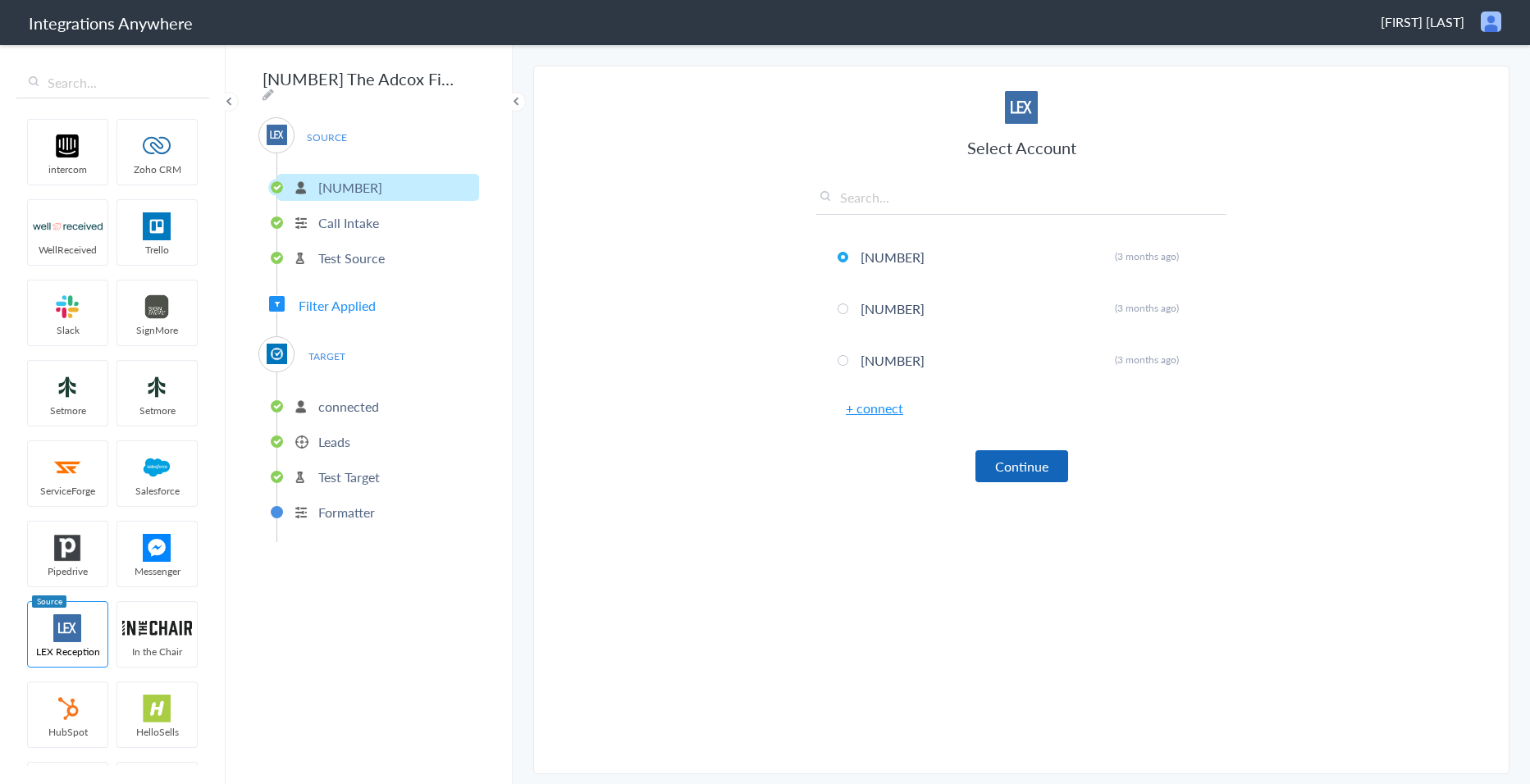 click on "Continue" at bounding box center [1021, 466] 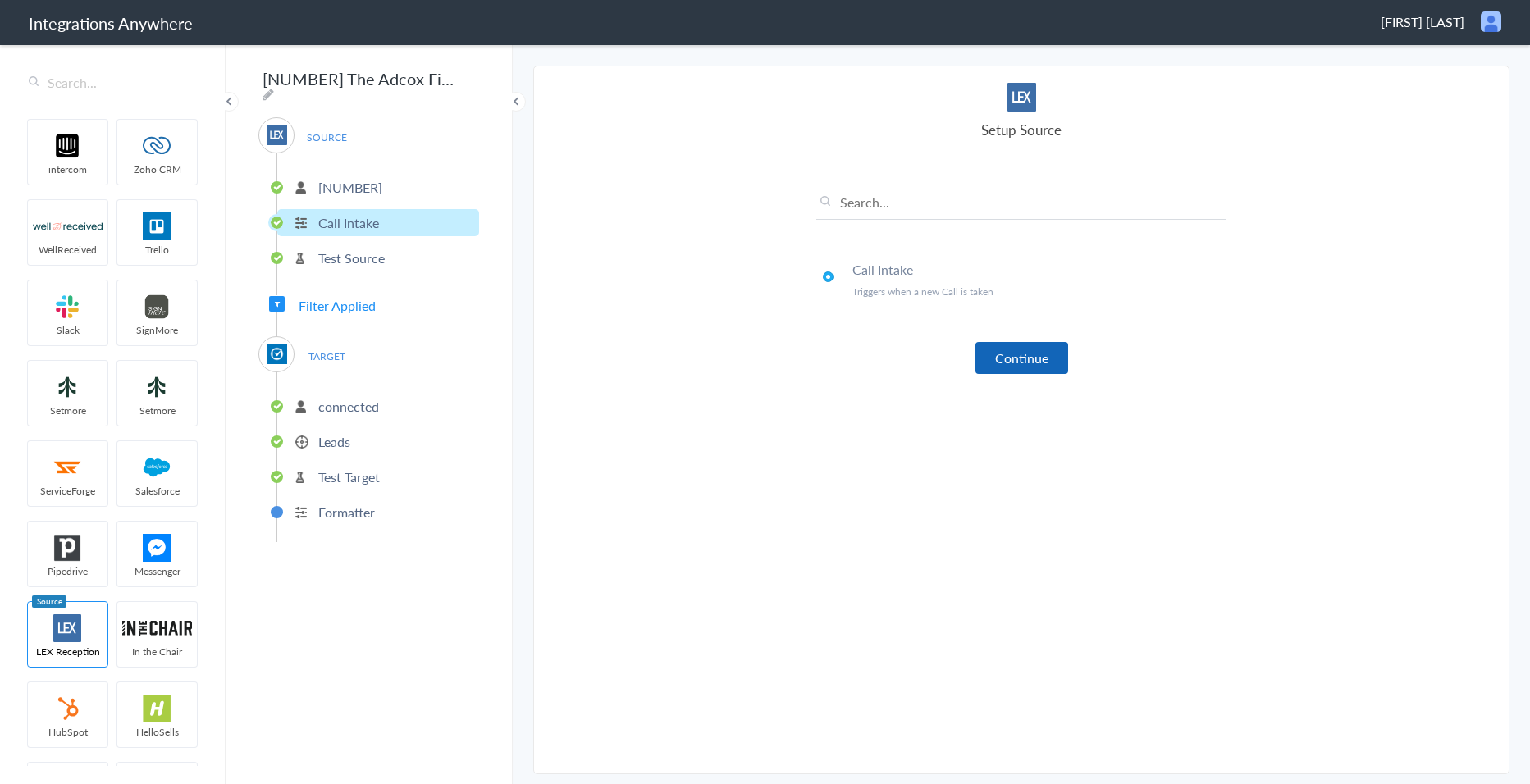 click on "Continue" at bounding box center [1021, 358] 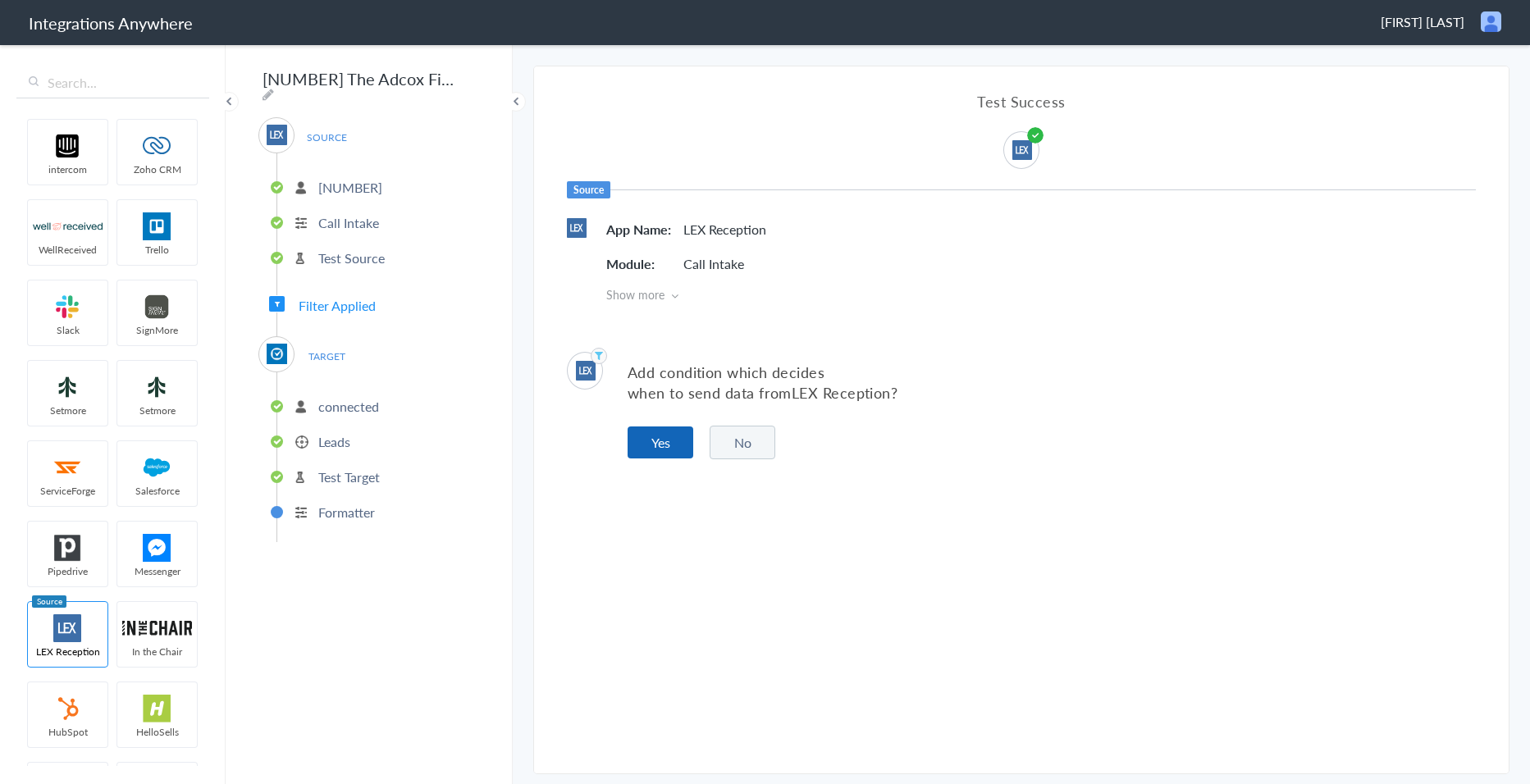 click on "Yes" at bounding box center (660, 442) 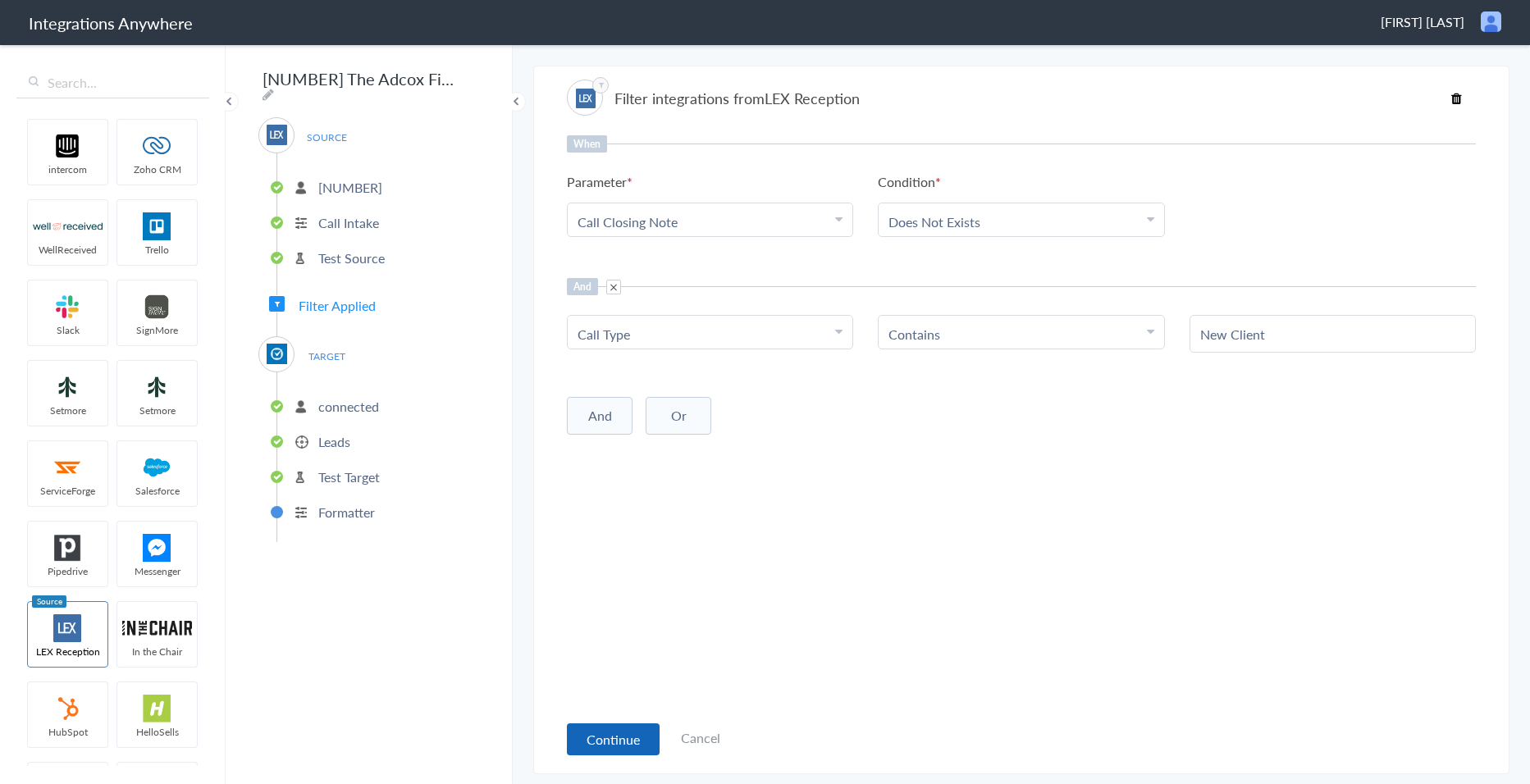 click on "Continue" at bounding box center [613, 739] 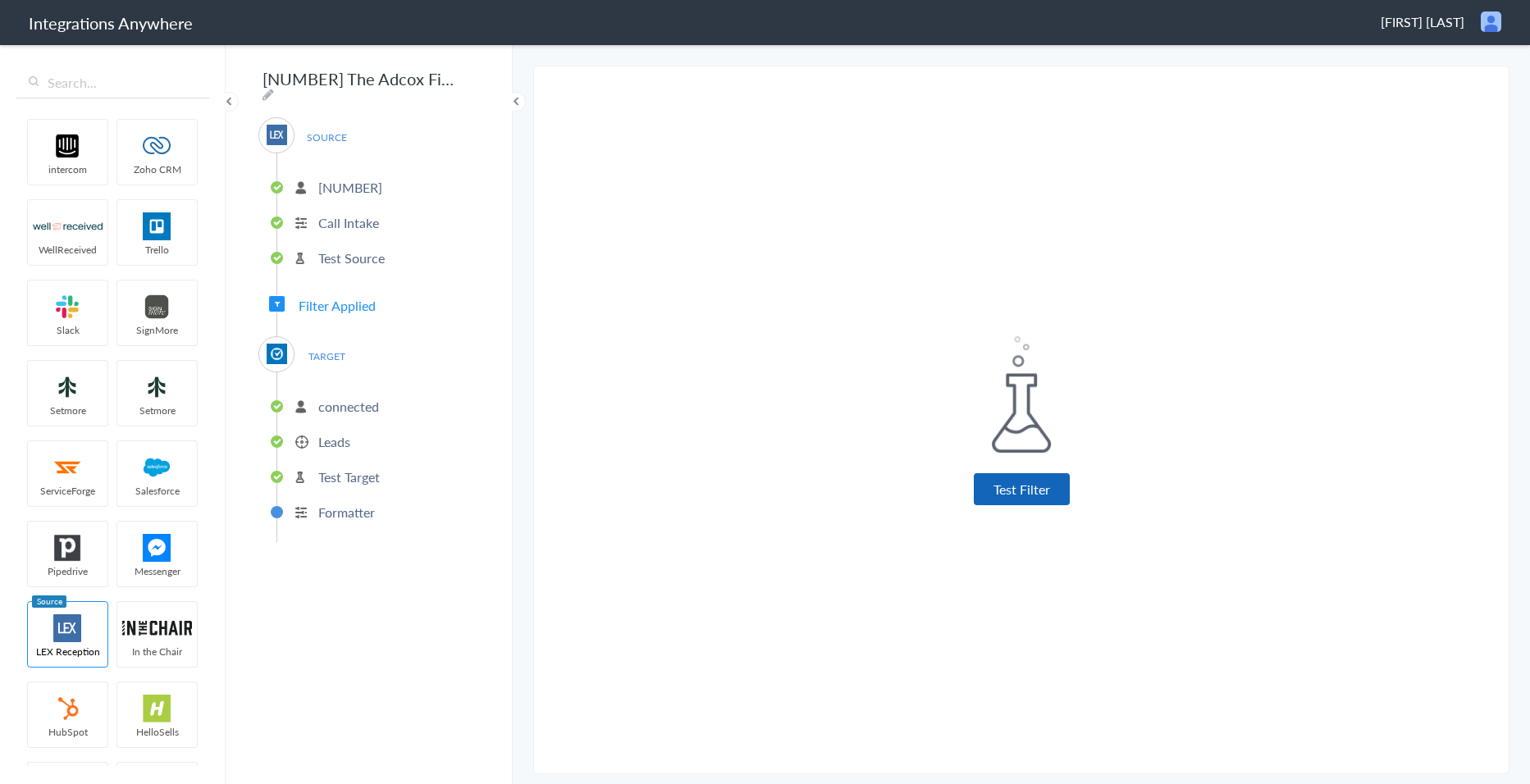 click on "Test Filter" at bounding box center (1021, 489) 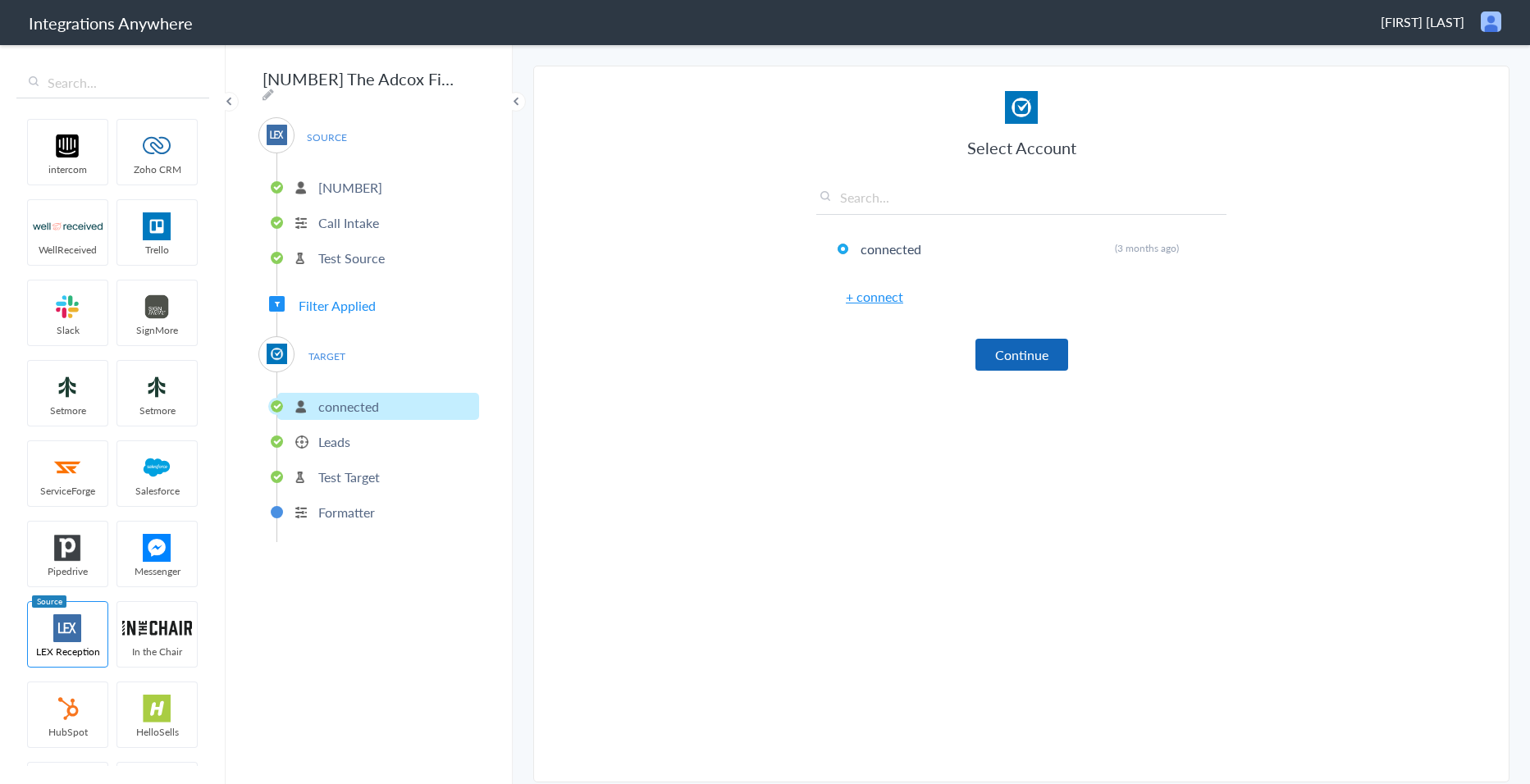 click on "Continue" at bounding box center [1021, 354] 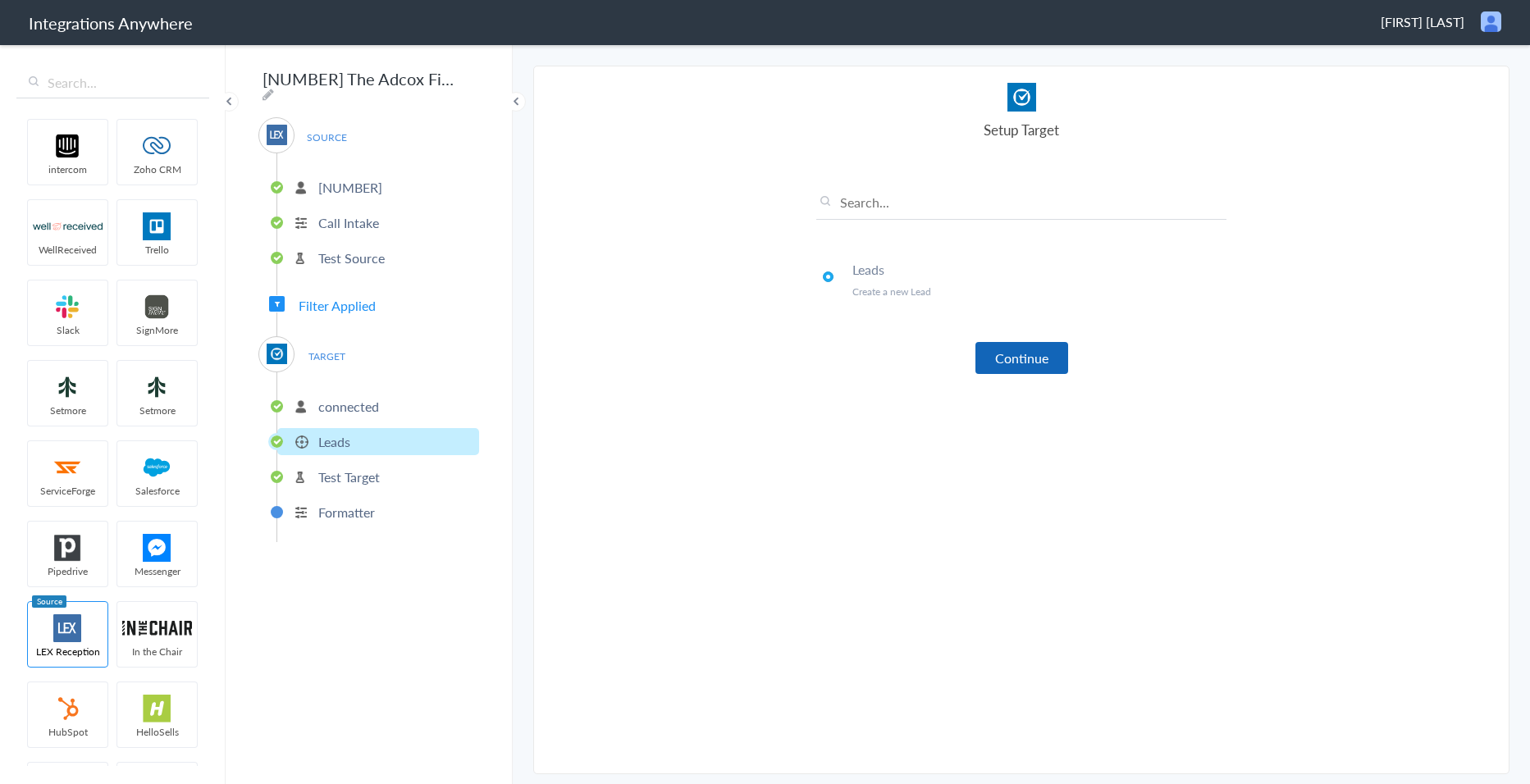 click on "Continue" at bounding box center [1021, 358] 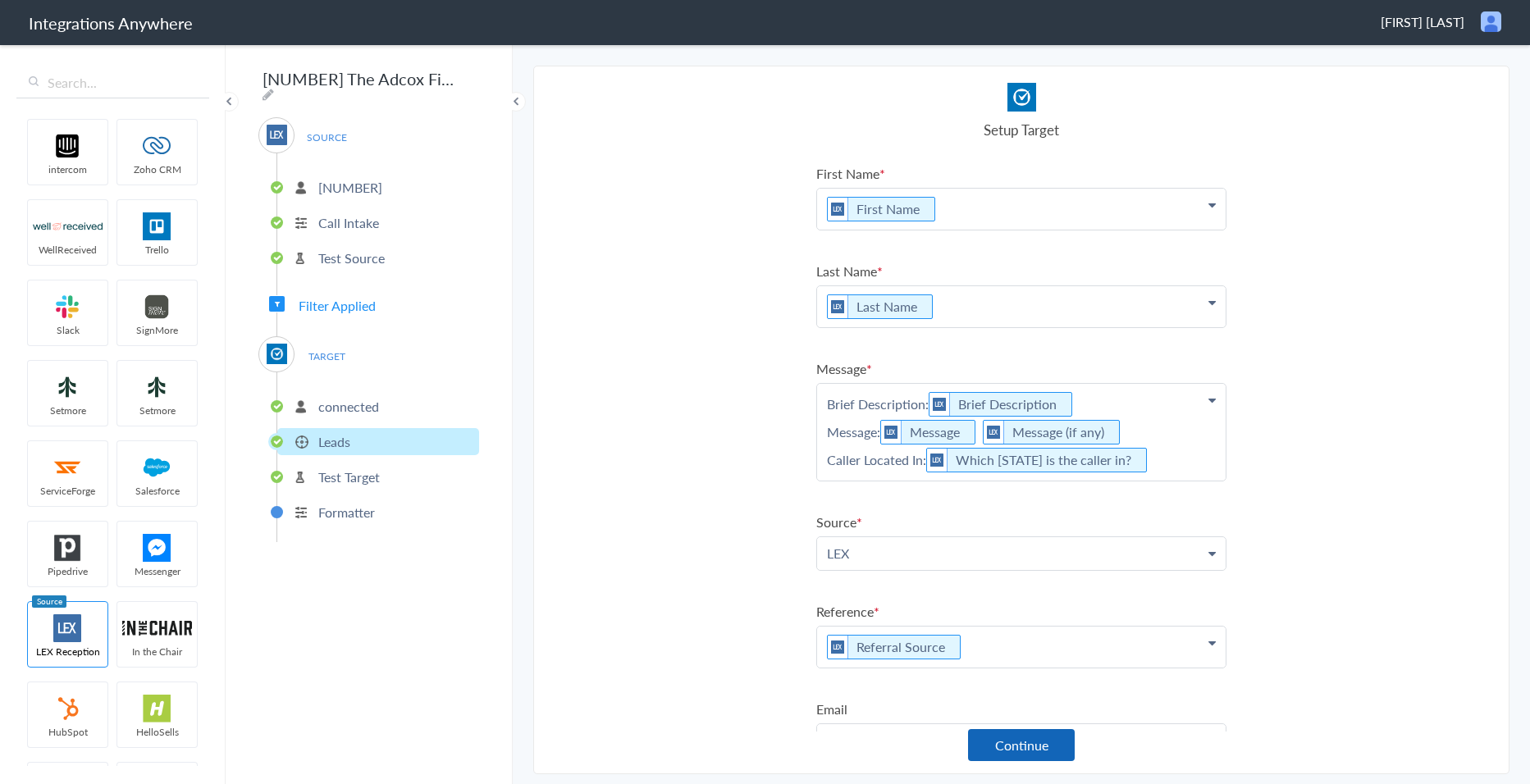 click on "Continue" at bounding box center (1021, 745) 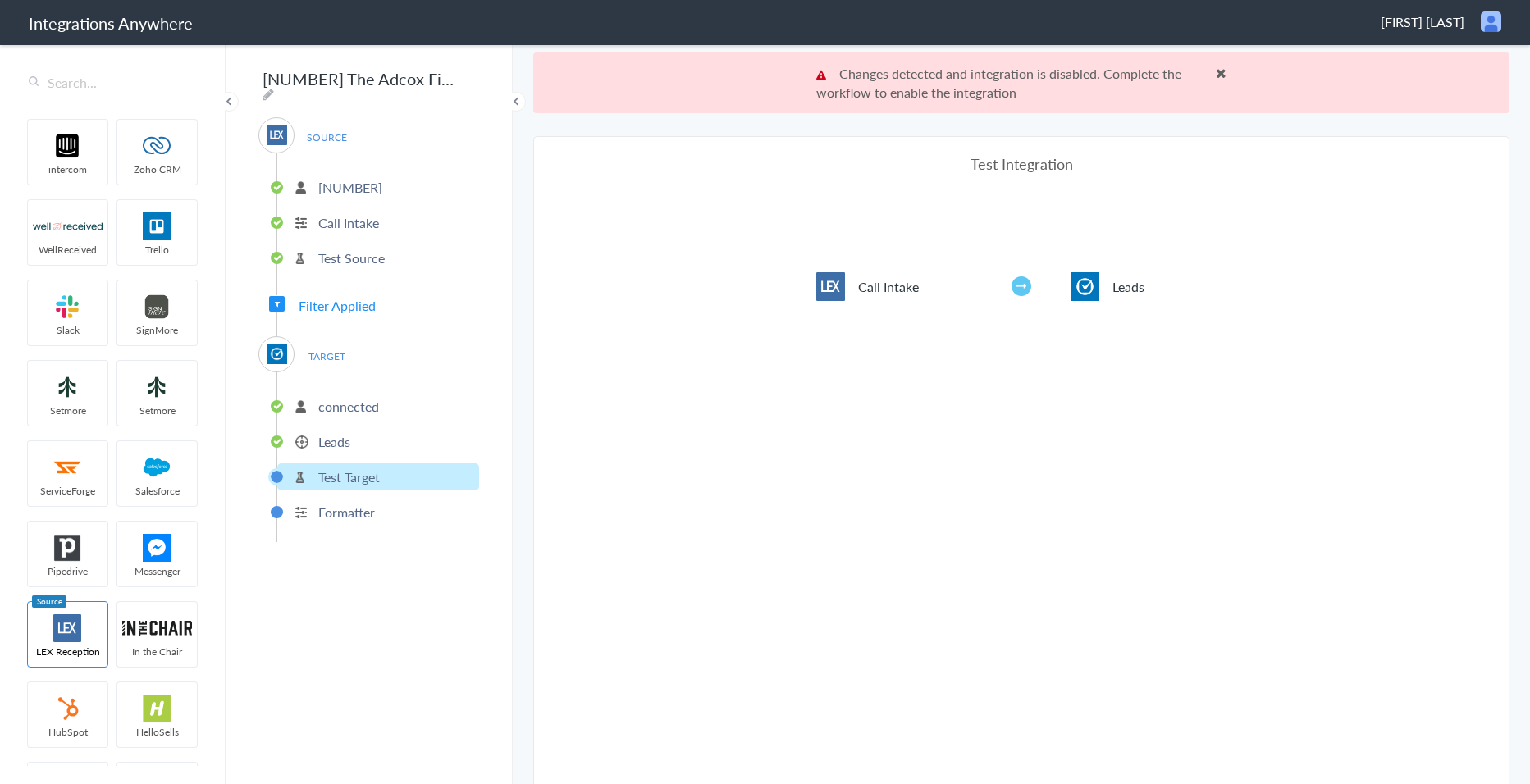 click at bounding box center [1221, 73] 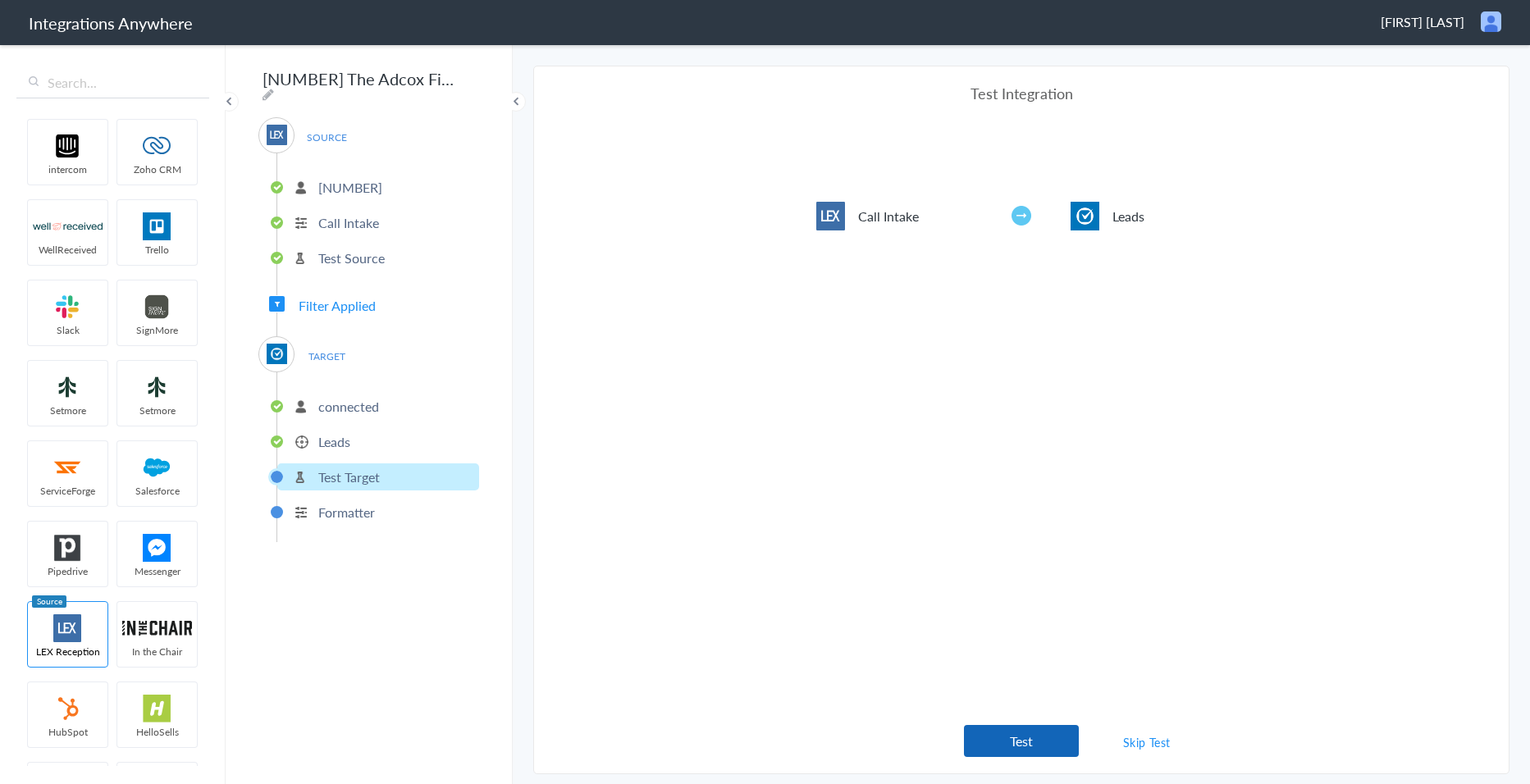 click on "Test" at bounding box center (1021, 741) 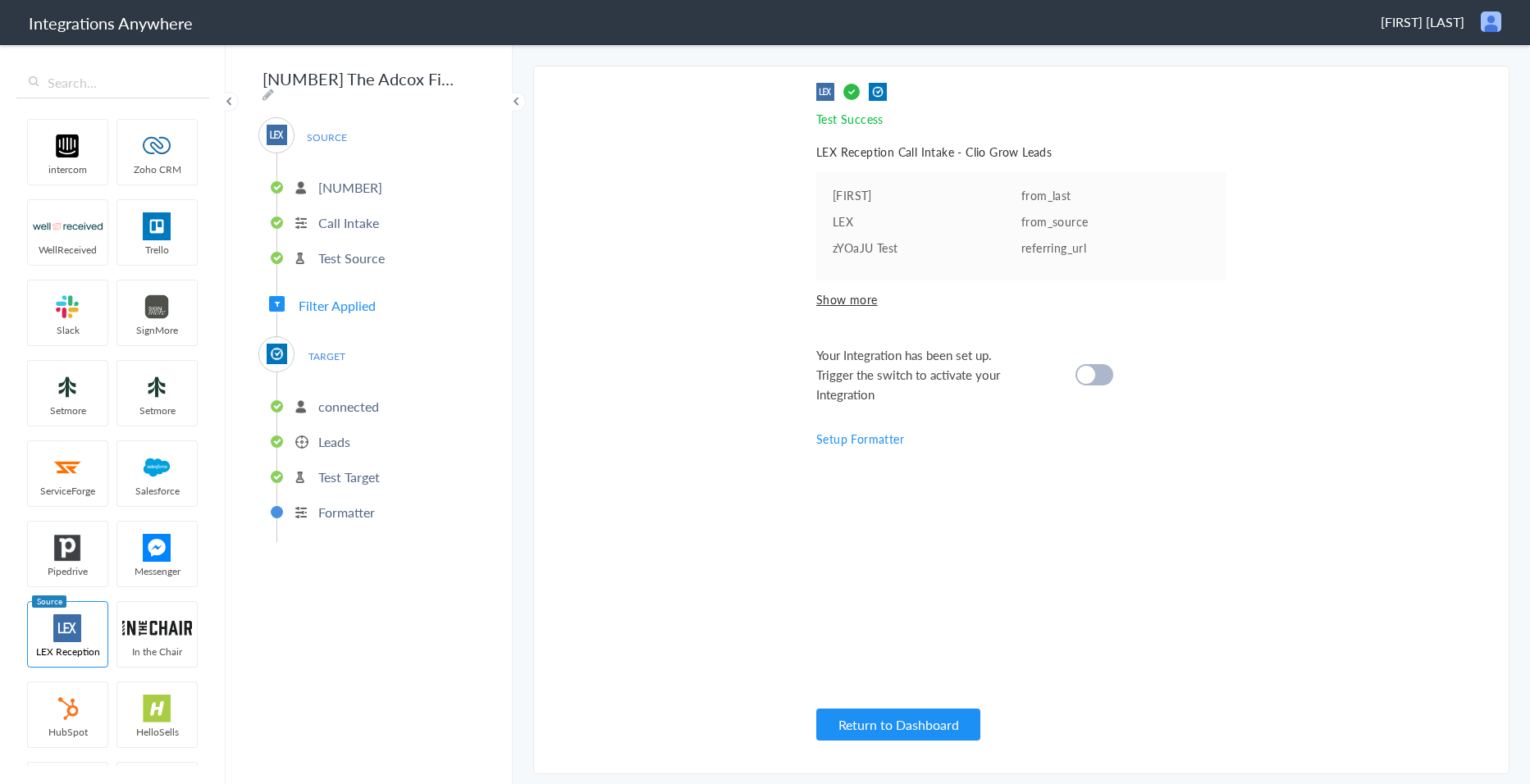click at bounding box center (1094, 375) 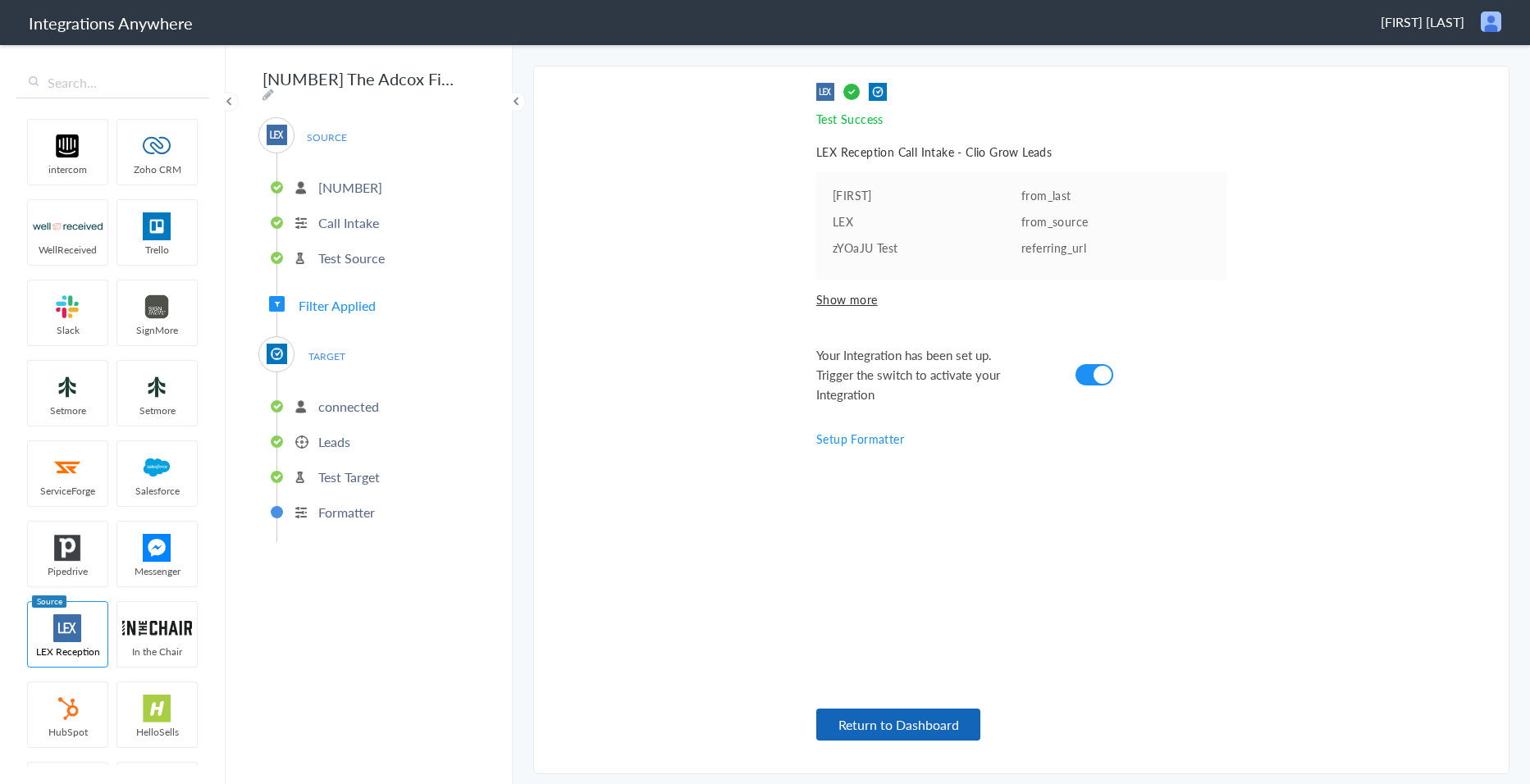 click on "Return to Dashboard" at bounding box center (898, 724) 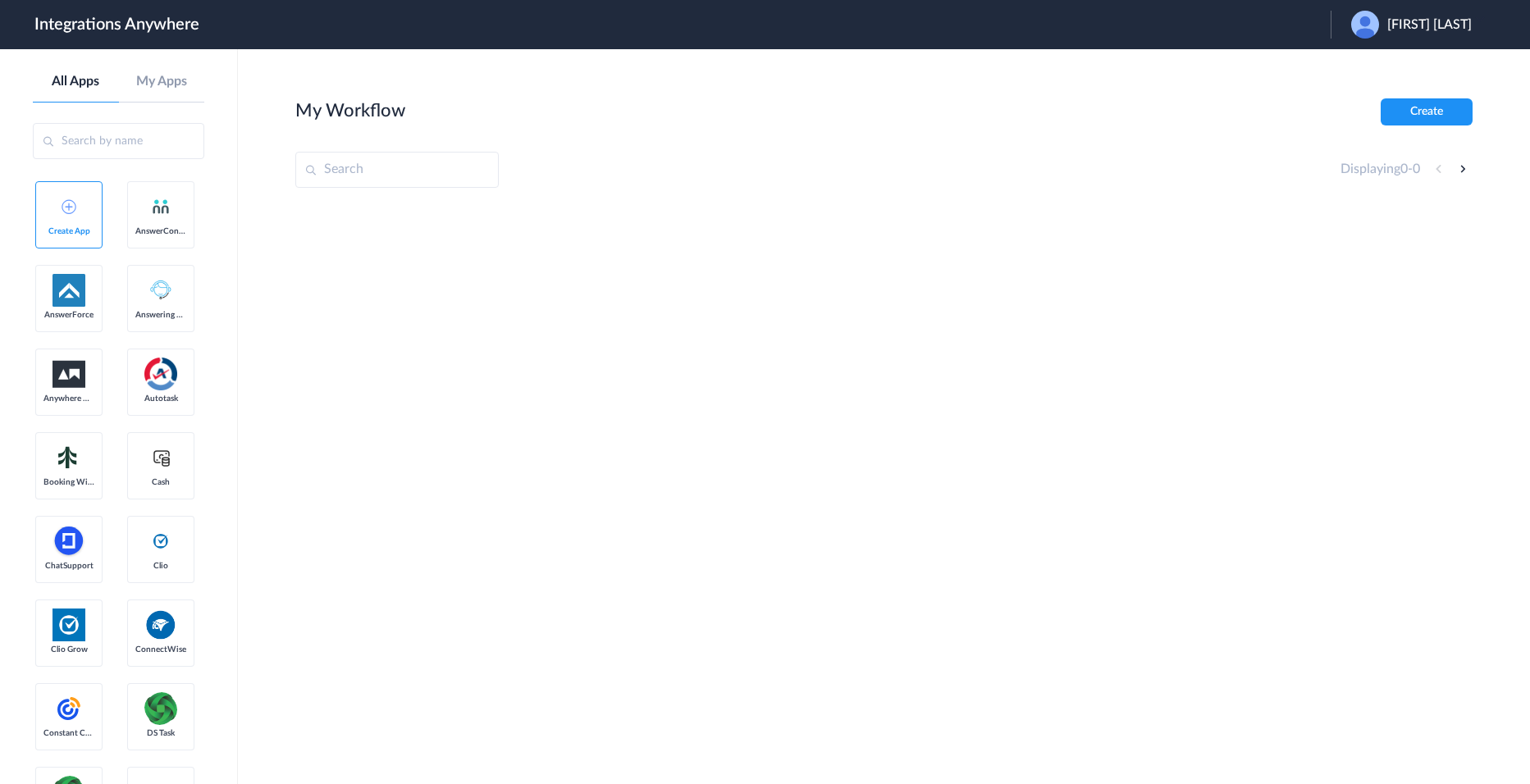 scroll, scrollTop: 0, scrollLeft: 0, axis: both 